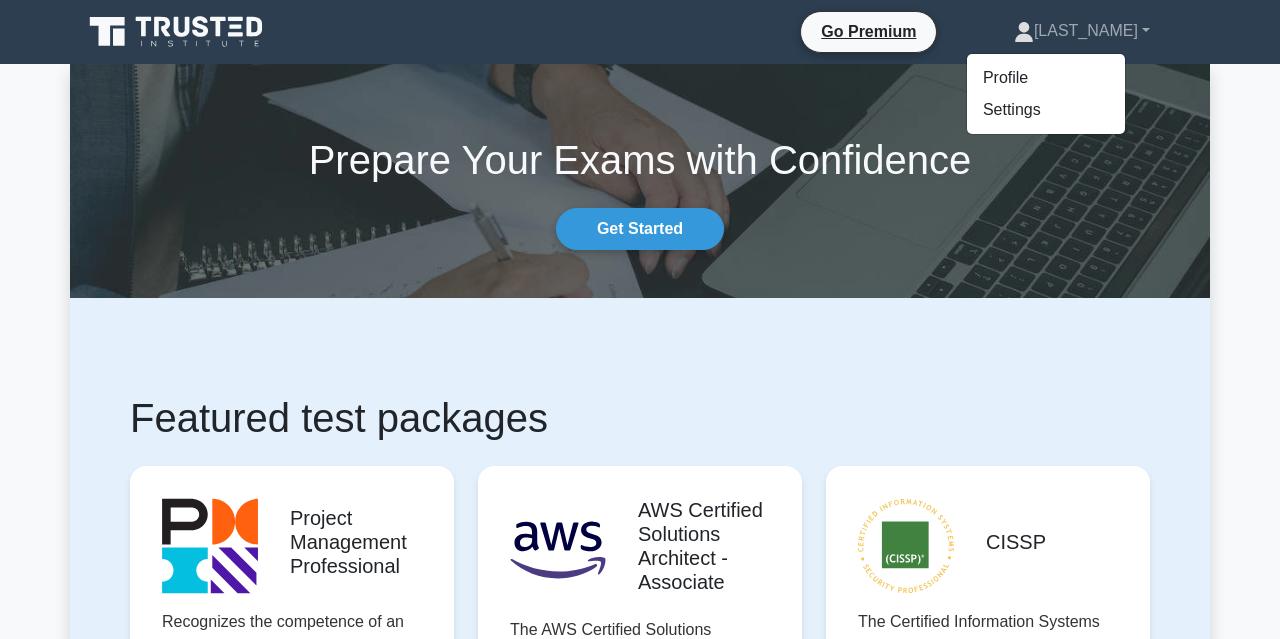 scroll, scrollTop: 0, scrollLeft: 0, axis: both 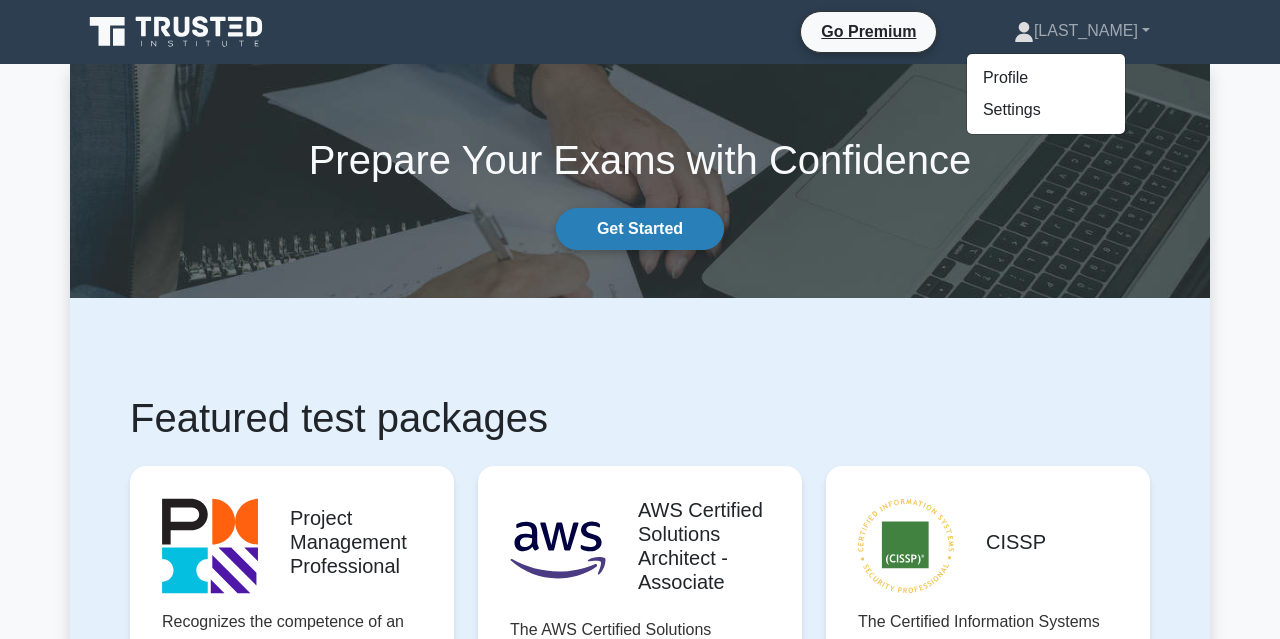 click on "Get Started" at bounding box center [640, 229] 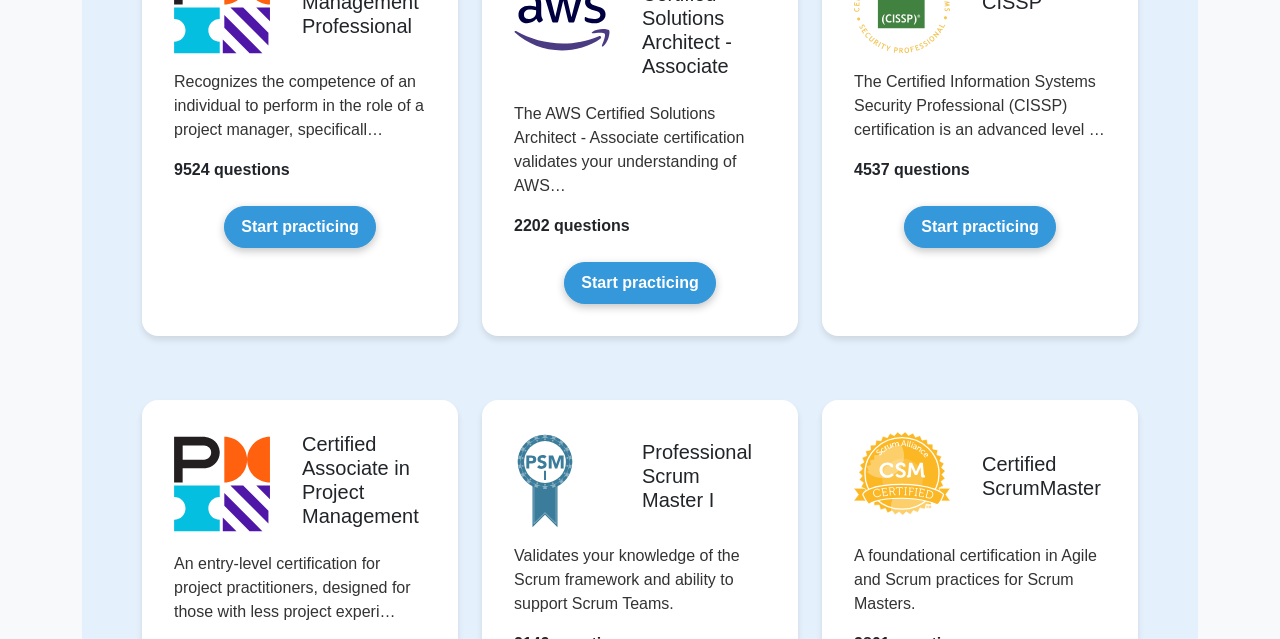 scroll, scrollTop: 0, scrollLeft: 0, axis: both 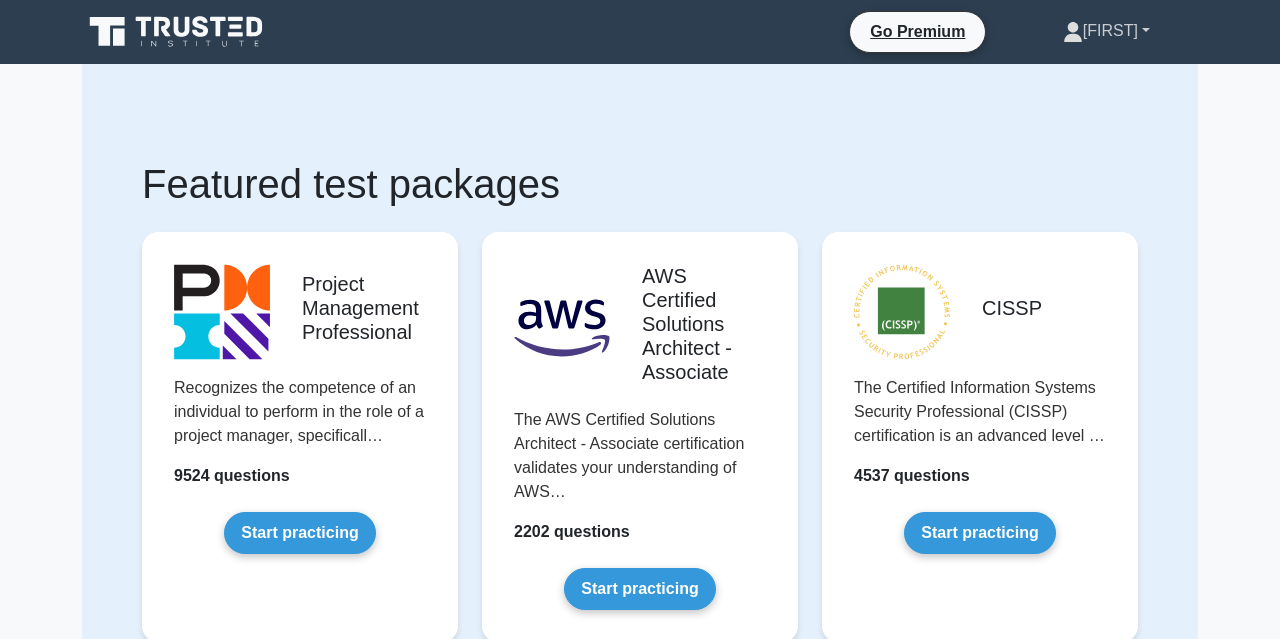 click on "[FIRST]" at bounding box center [1106, 31] 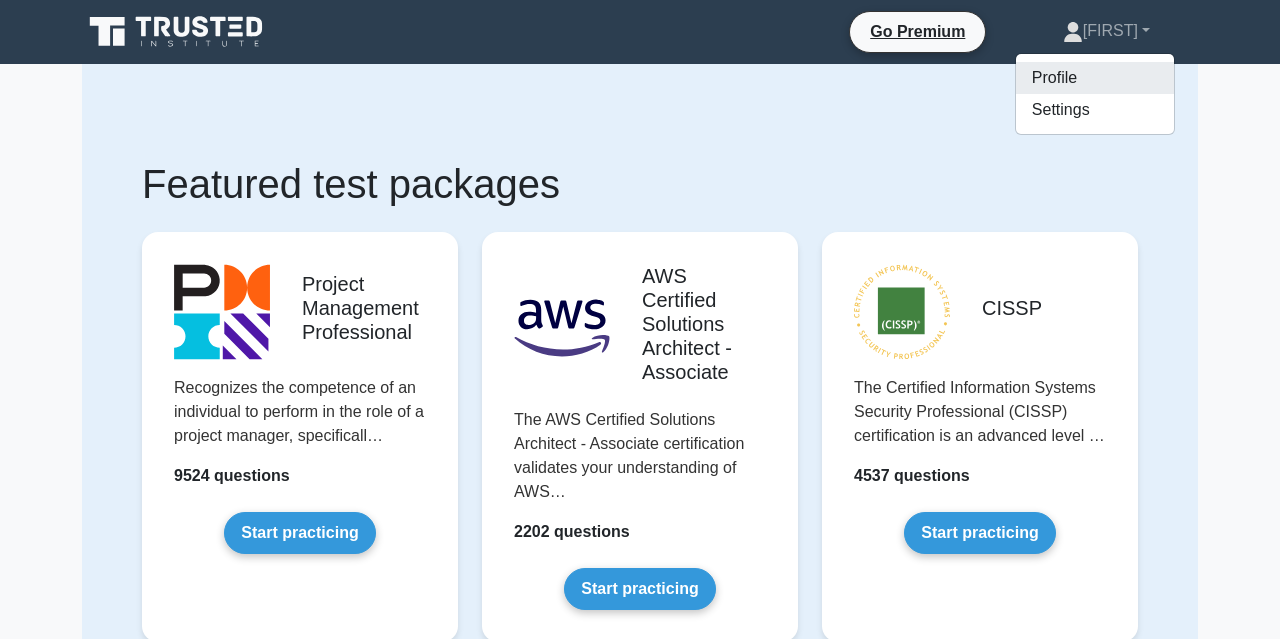 click on "Profile" at bounding box center [1095, 78] 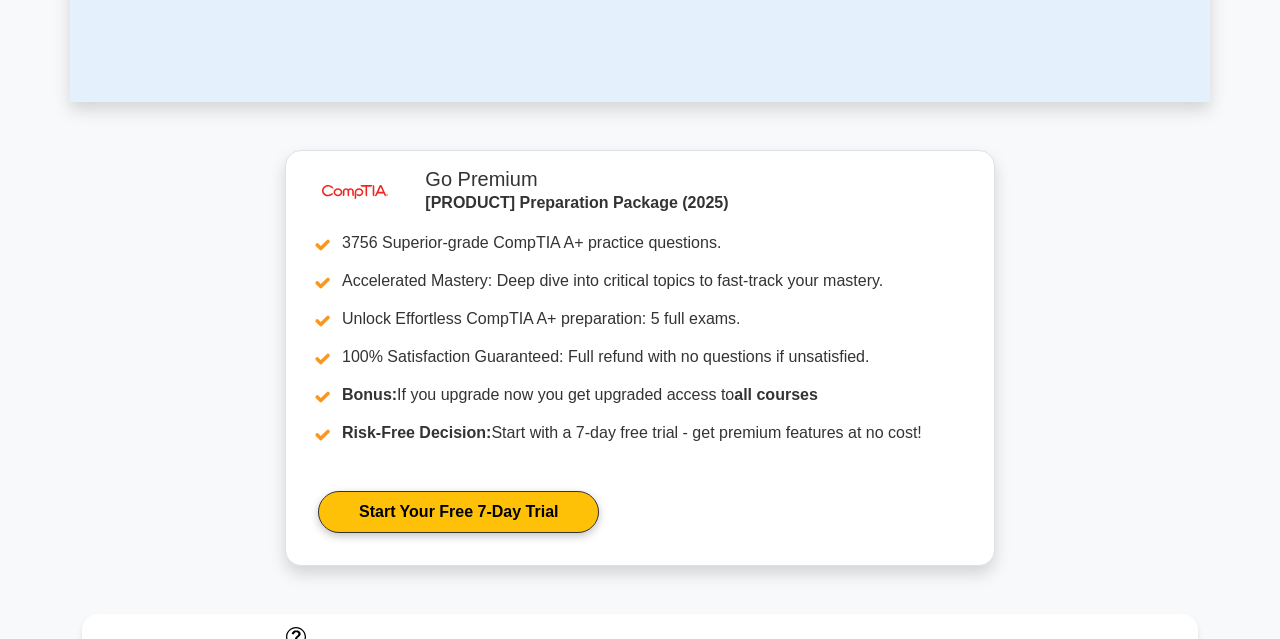 scroll, scrollTop: 0, scrollLeft: 0, axis: both 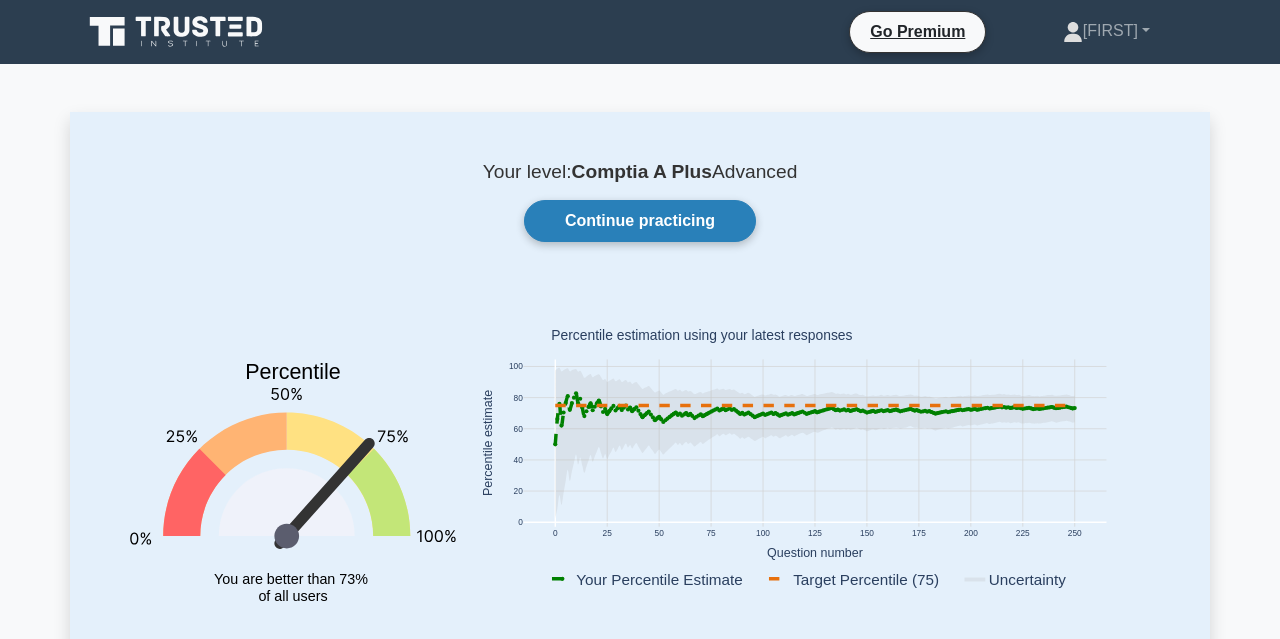 click on "Continue practicing" at bounding box center (640, 221) 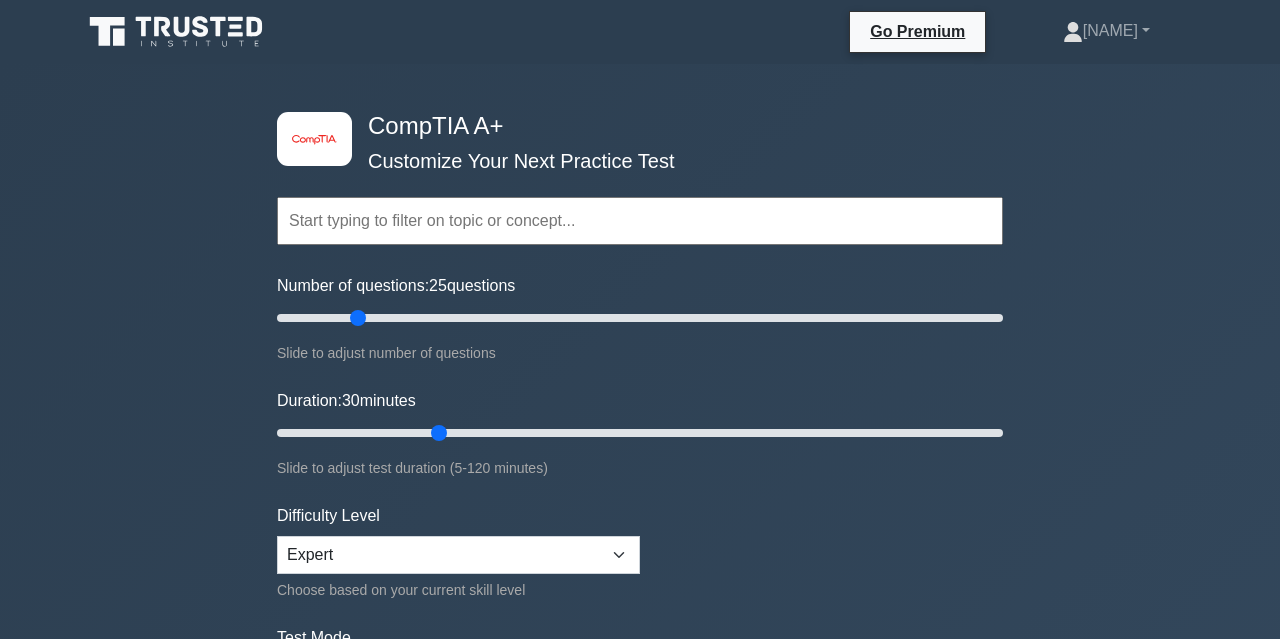 scroll, scrollTop: 408, scrollLeft: 0, axis: vertical 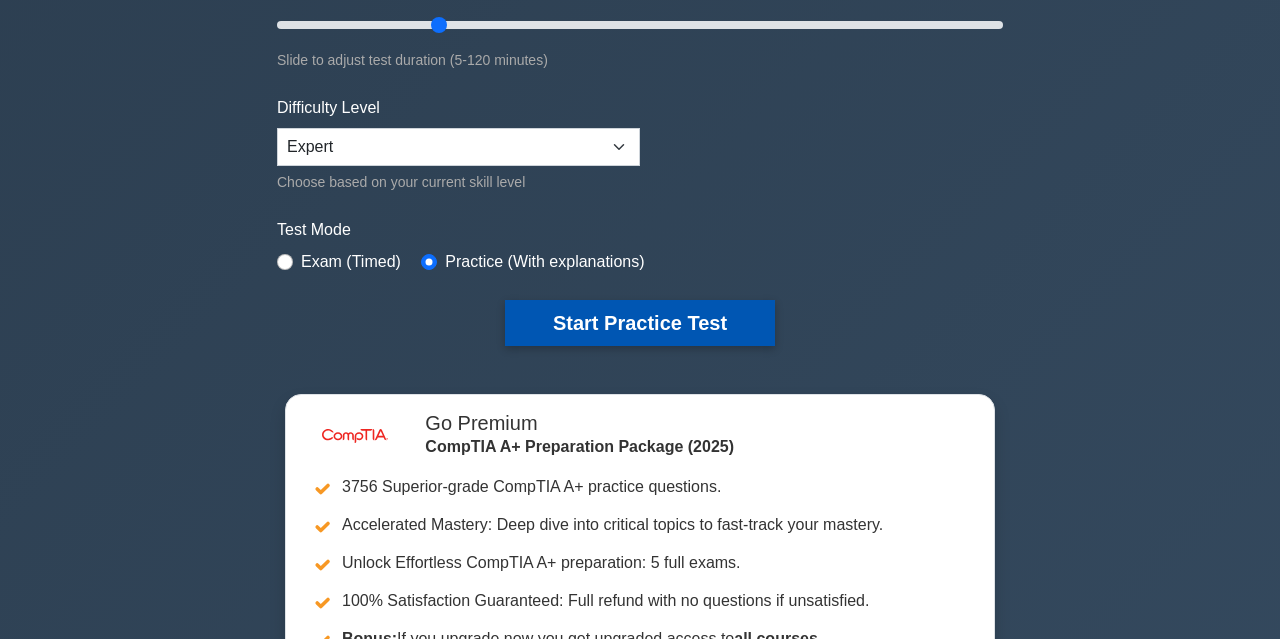 click on "Start Practice Test" at bounding box center (640, 323) 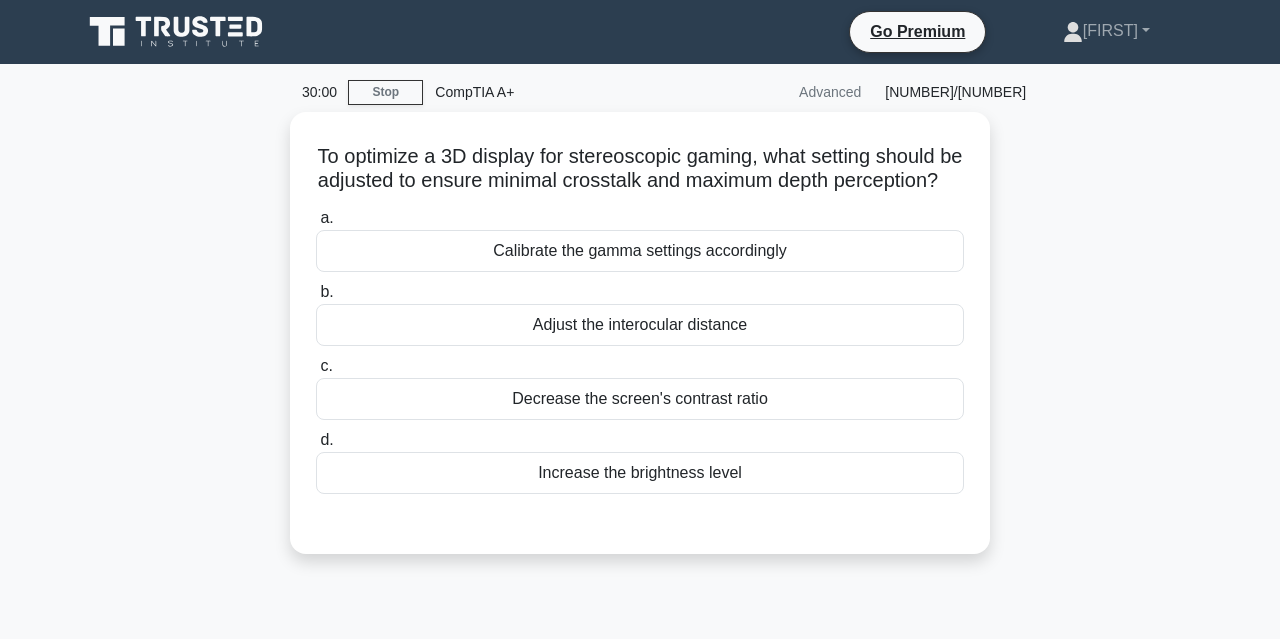 scroll, scrollTop: 0, scrollLeft: 0, axis: both 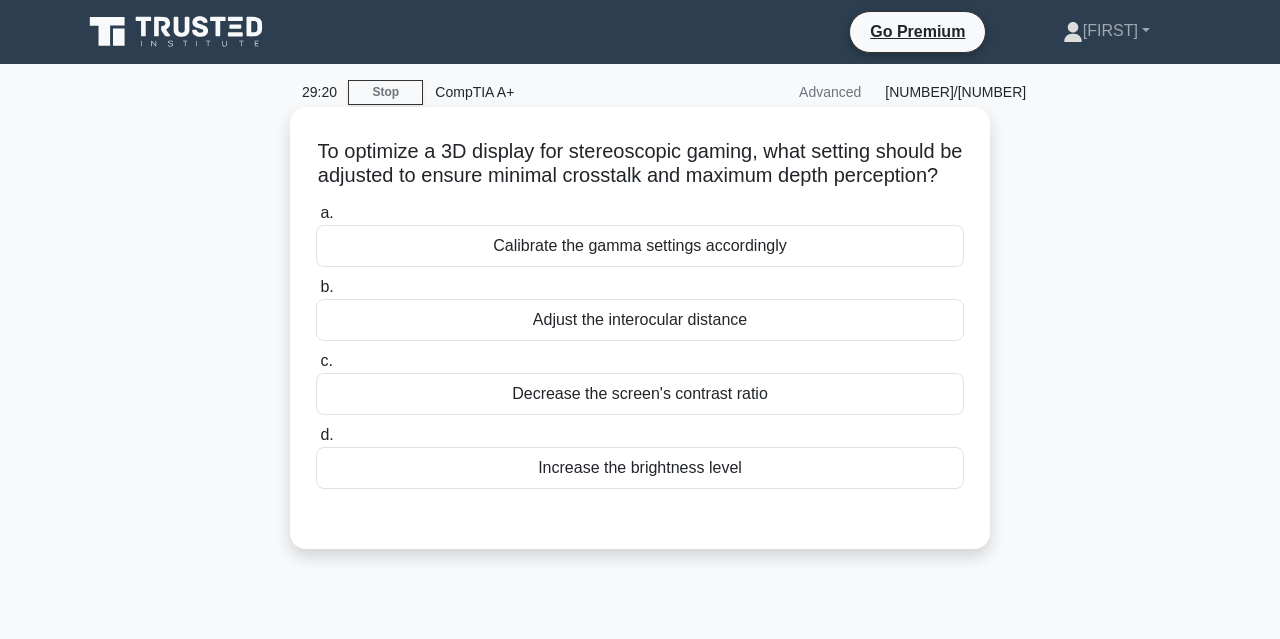 click on "Adjust the interocular distance" at bounding box center (640, 320) 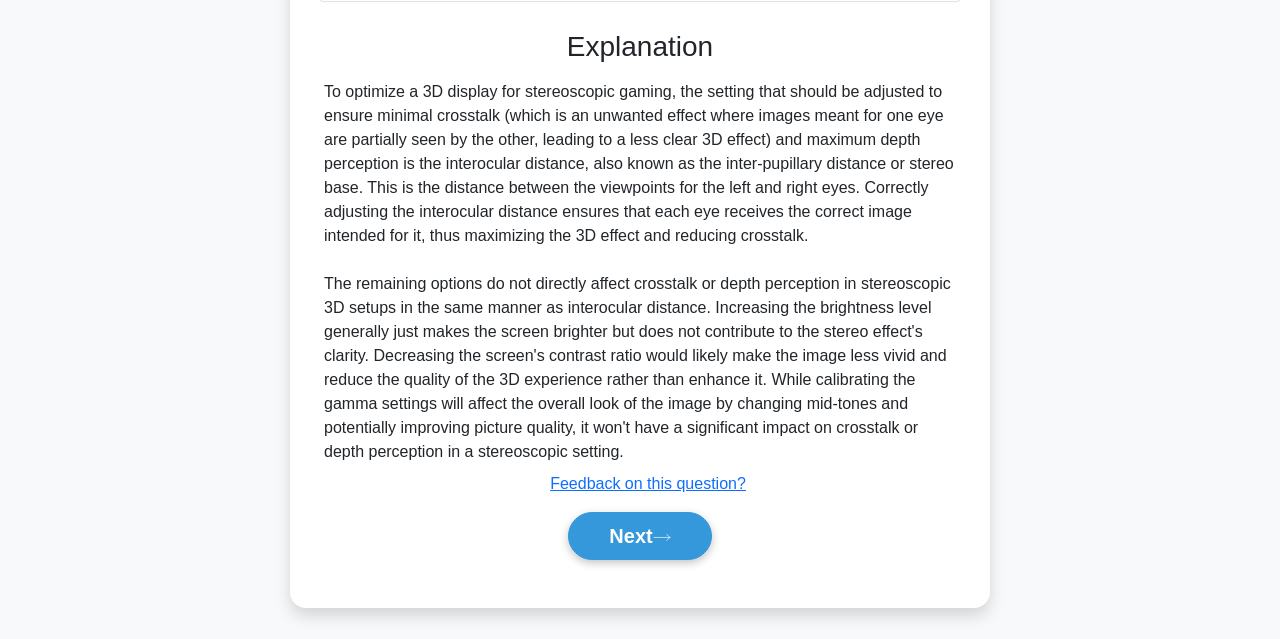 scroll, scrollTop: 495, scrollLeft: 0, axis: vertical 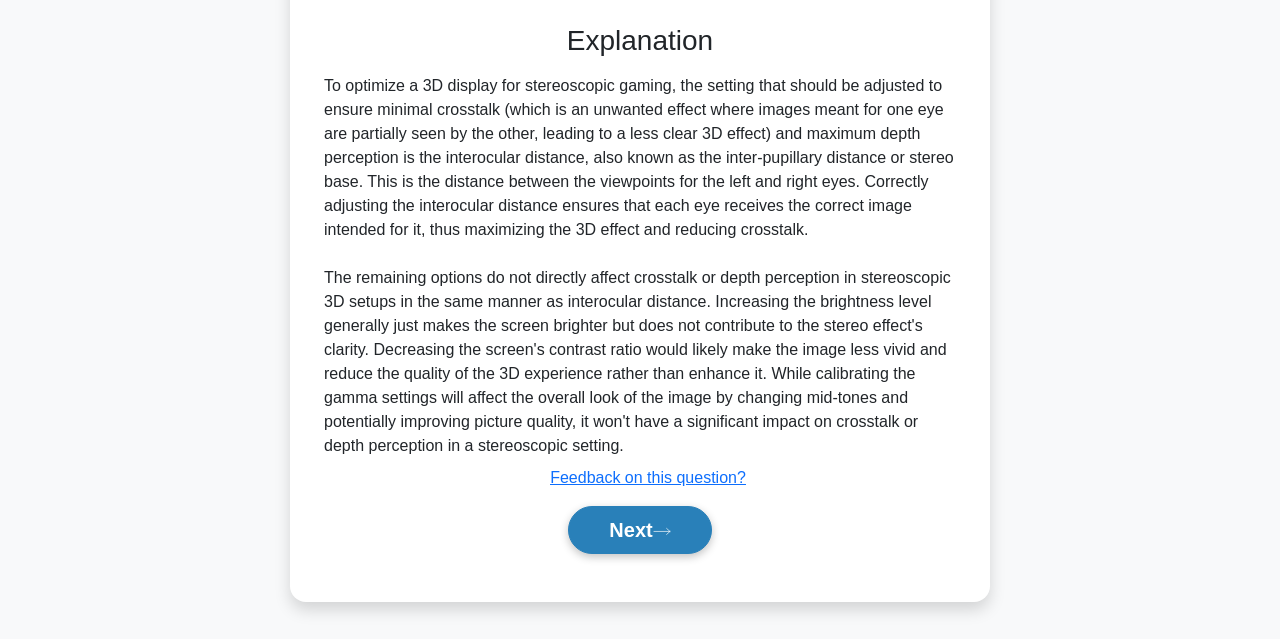 click on "Next" at bounding box center [639, 530] 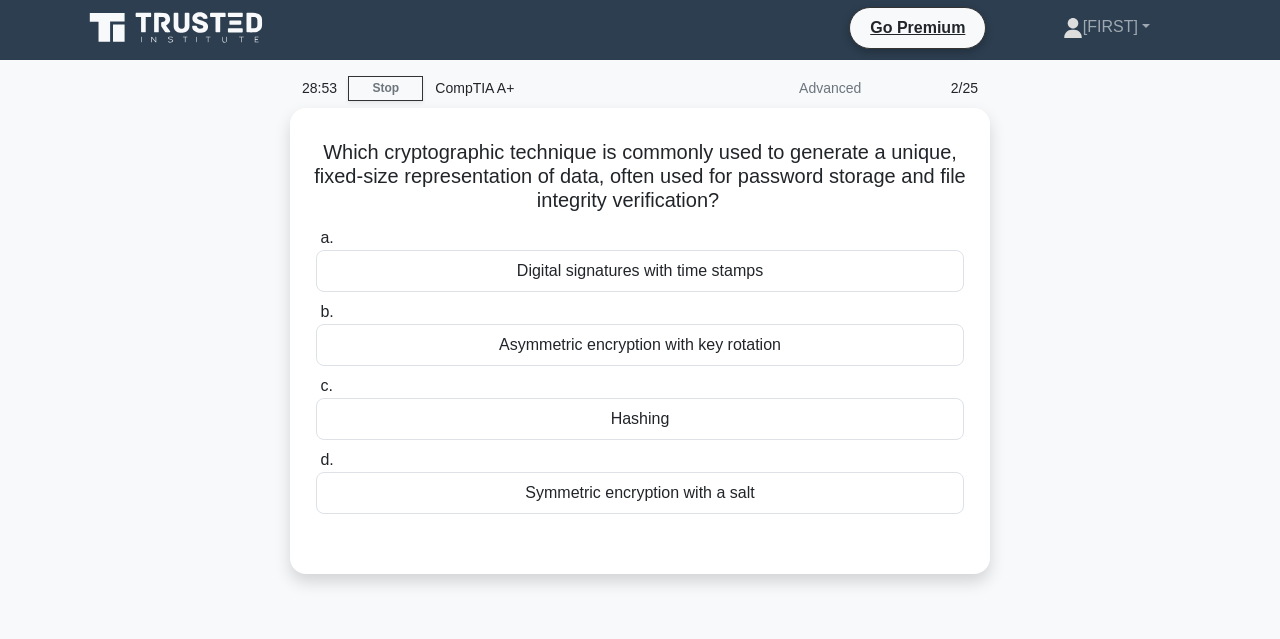 scroll, scrollTop: 0, scrollLeft: 0, axis: both 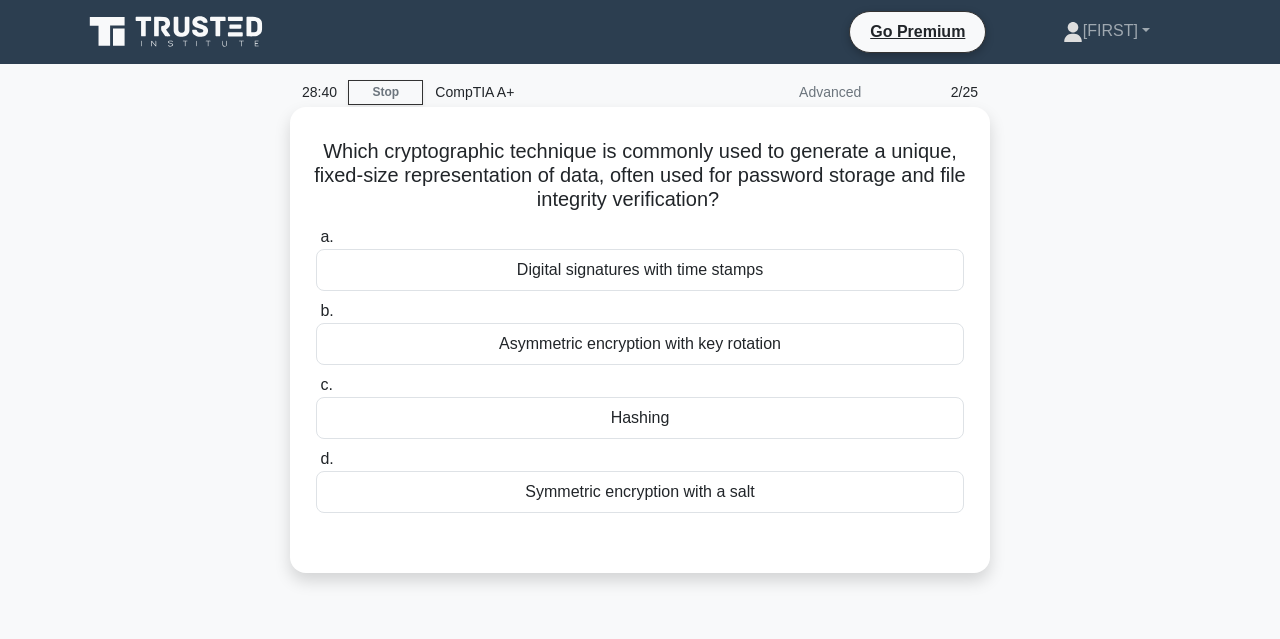 click on "Hashing" at bounding box center [640, 418] 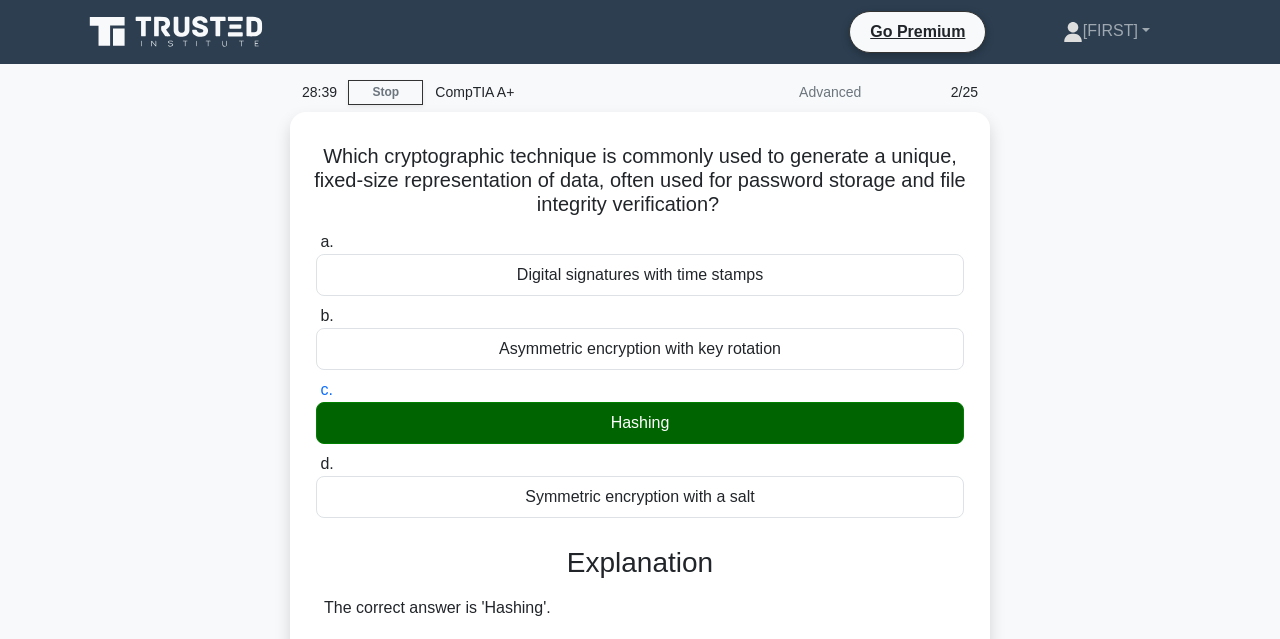 scroll, scrollTop: 783, scrollLeft: 0, axis: vertical 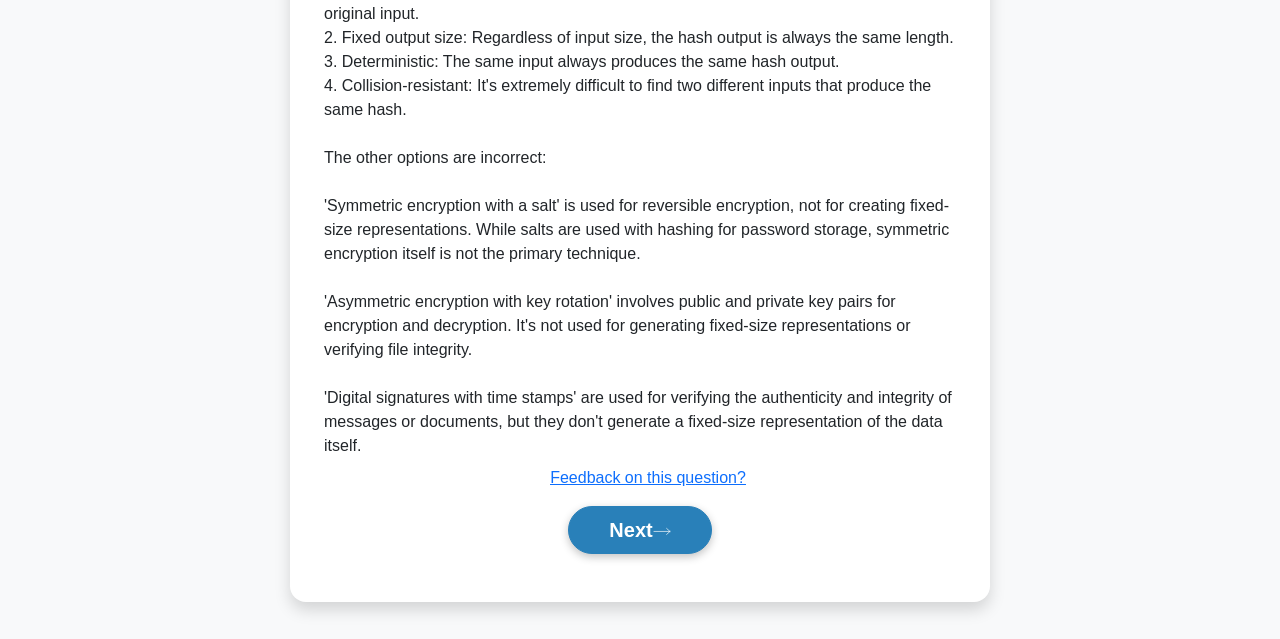 click on "Next" at bounding box center [639, 530] 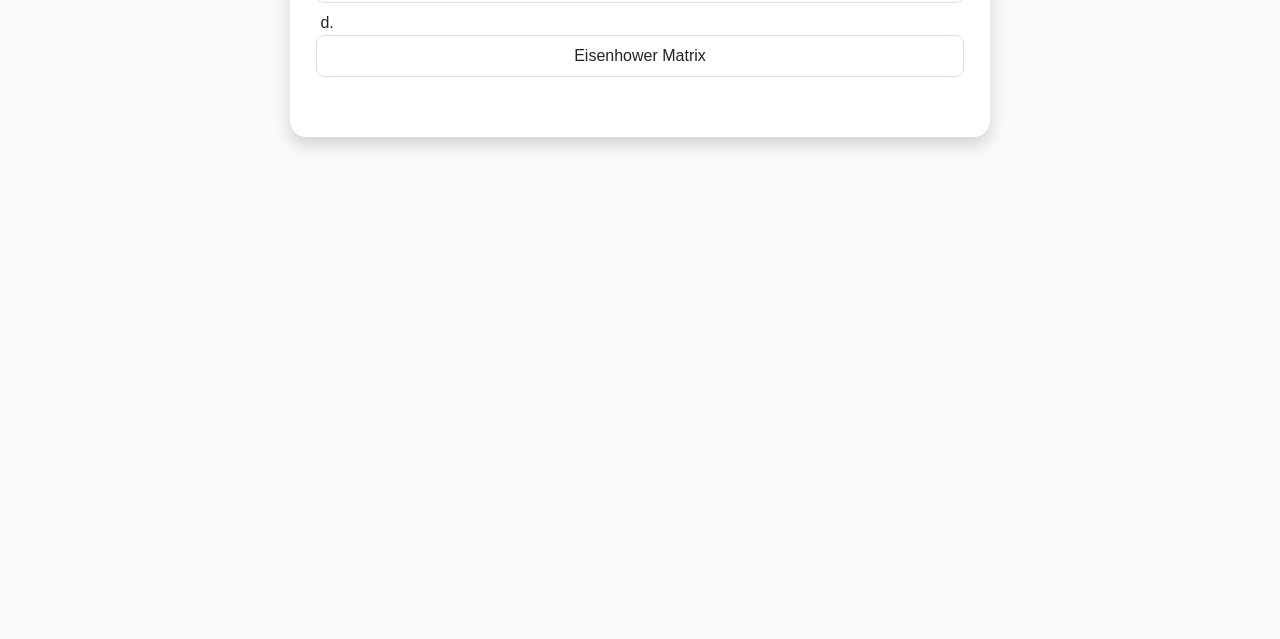 scroll, scrollTop: 0, scrollLeft: 0, axis: both 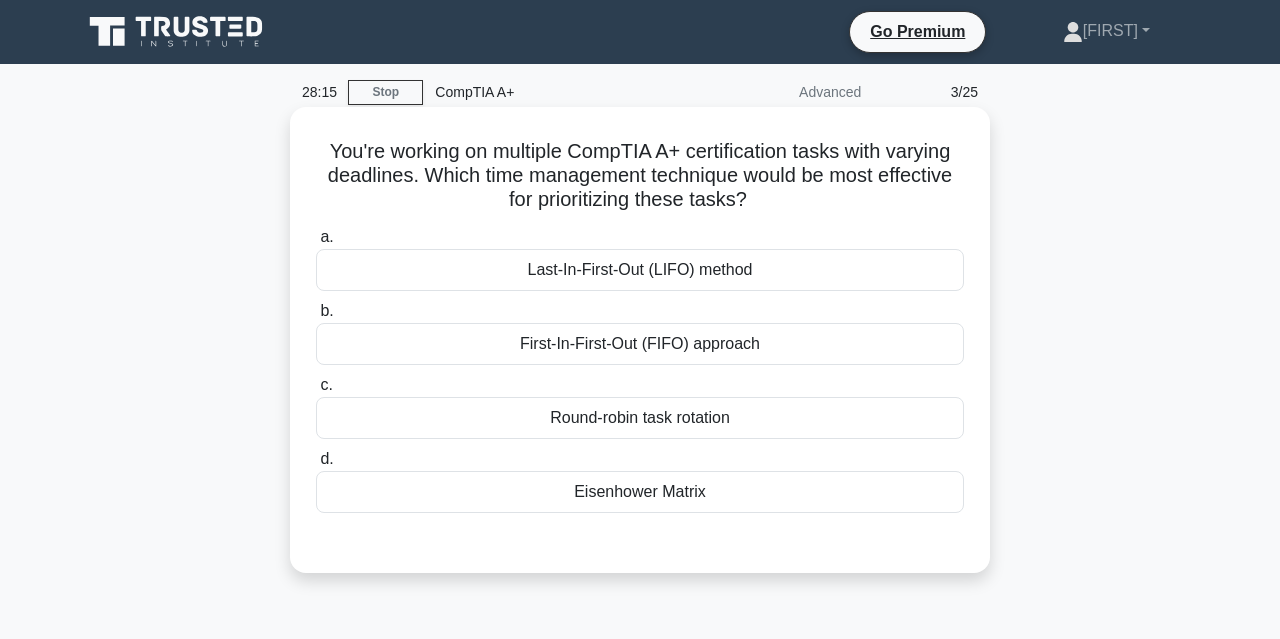 click on "Eisenhower Matrix" at bounding box center [640, 492] 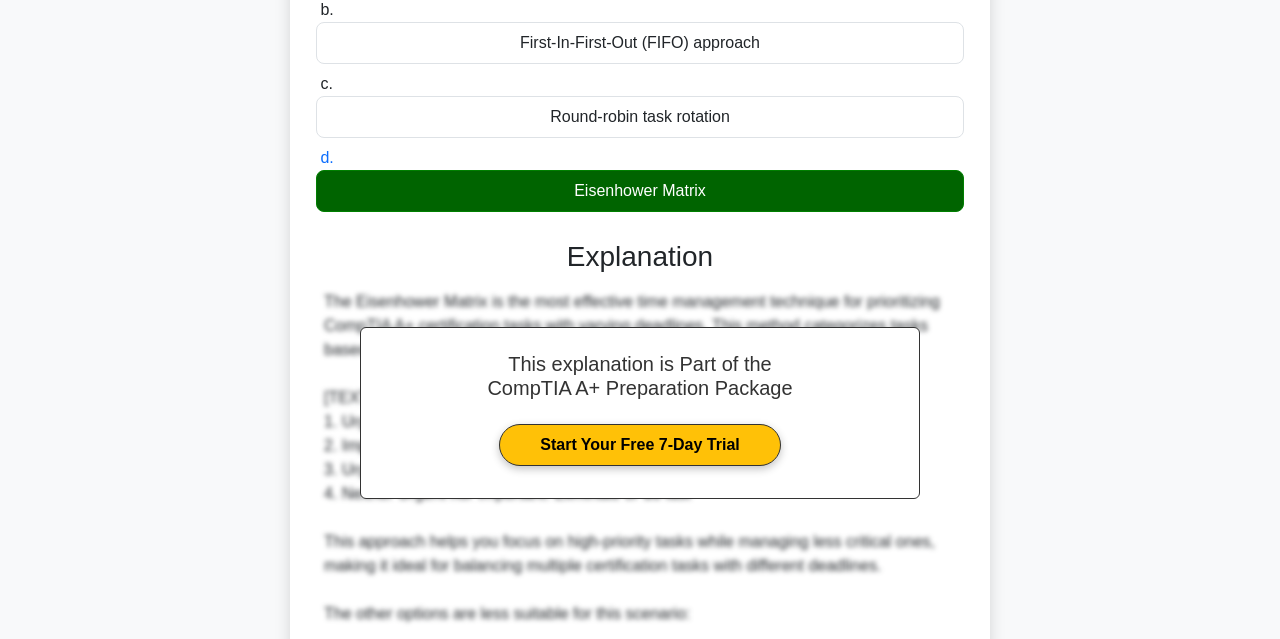 scroll, scrollTop: 687, scrollLeft: 0, axis: vertical 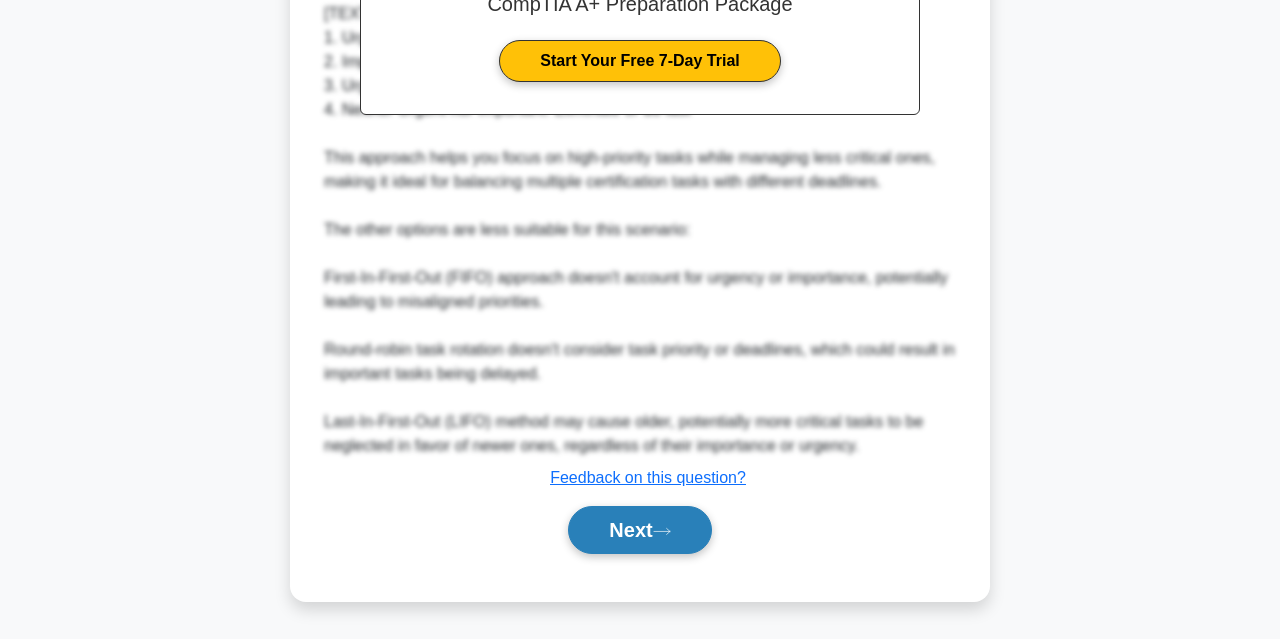 click on "Next" at bounding box center (639, 530) 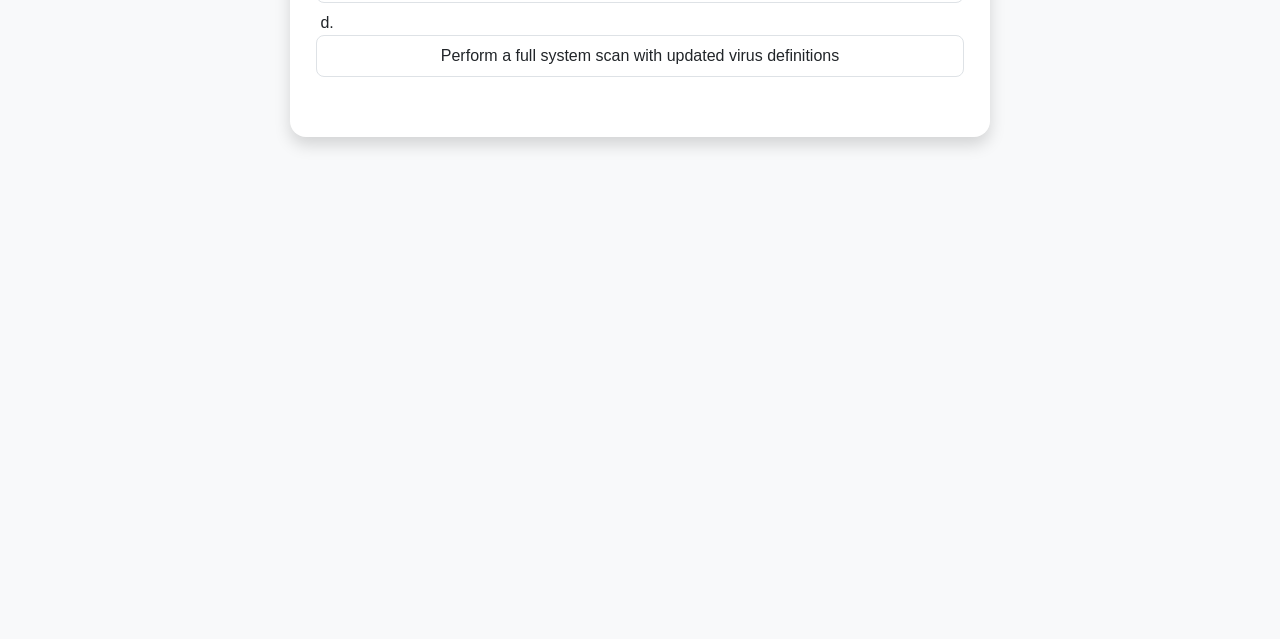 scroll, scrollTop: 0, scrollLeft: 0, axis: both 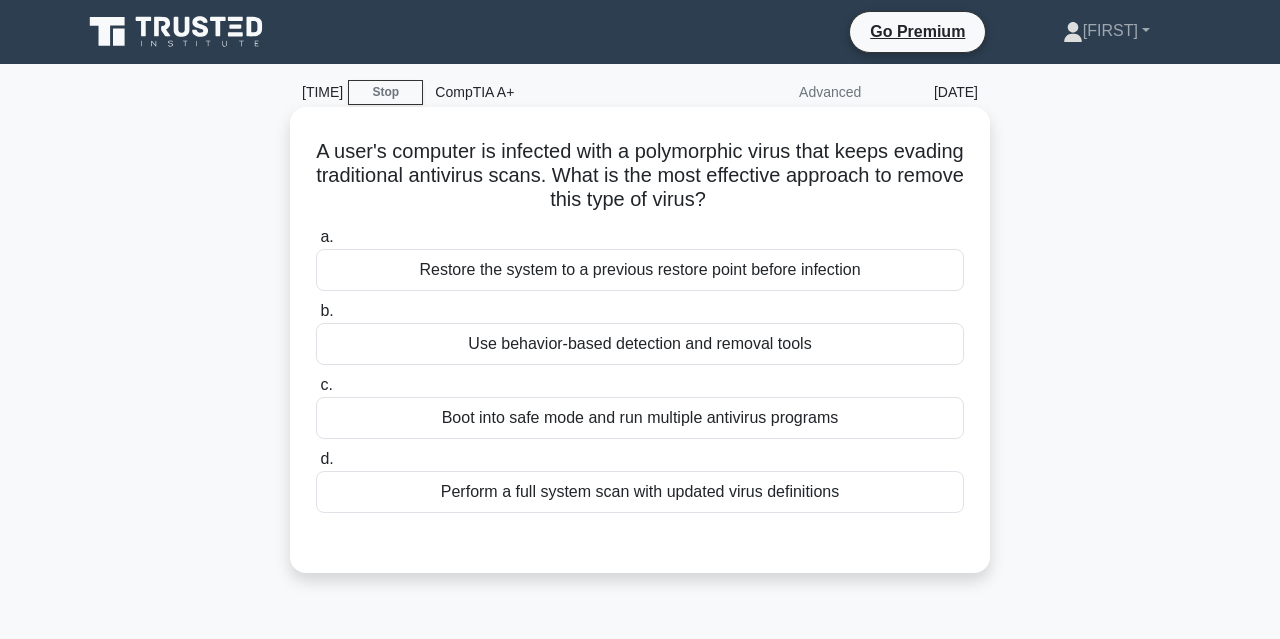 click on "Use behavior-based detection and removal tools" at bounding box center [640, 344] 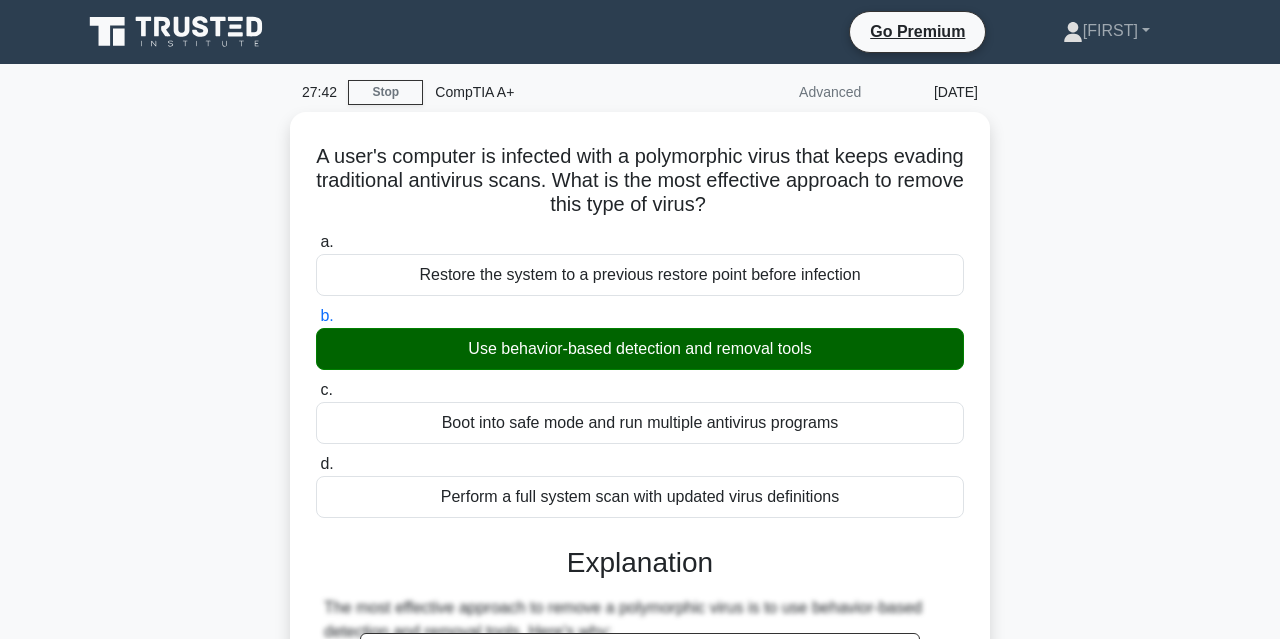 scroll, scrollTop: 735, scrollLeft: 0, axis: vertical 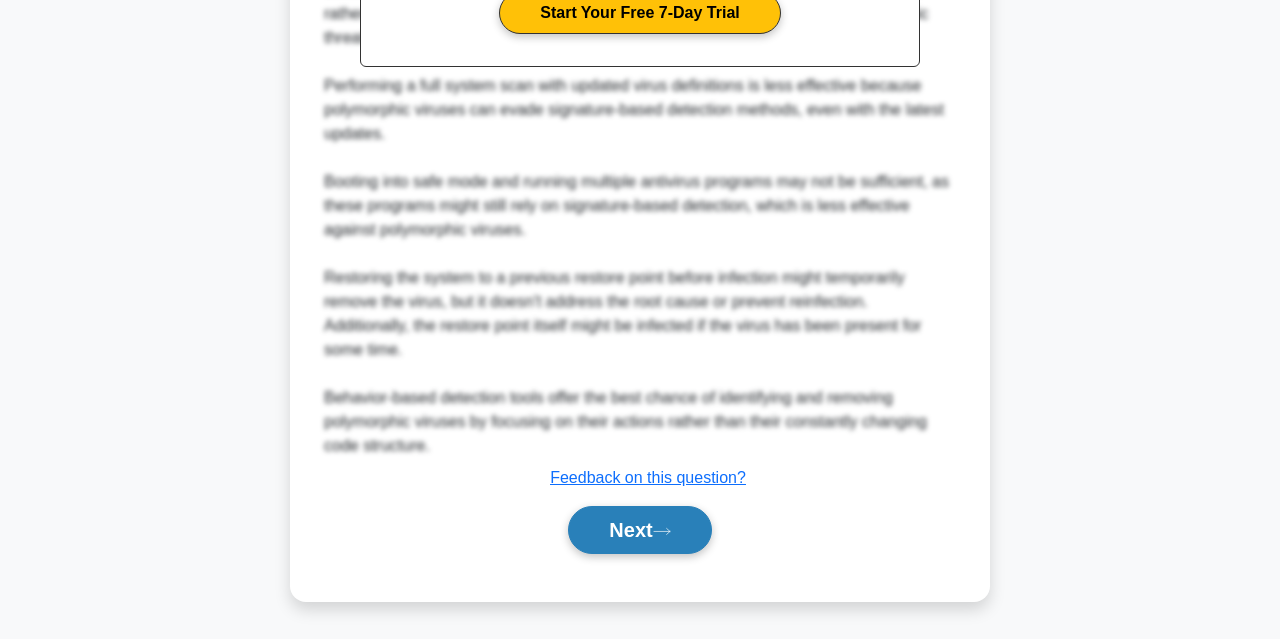 click on "Next" at bounding box center [639, 530] 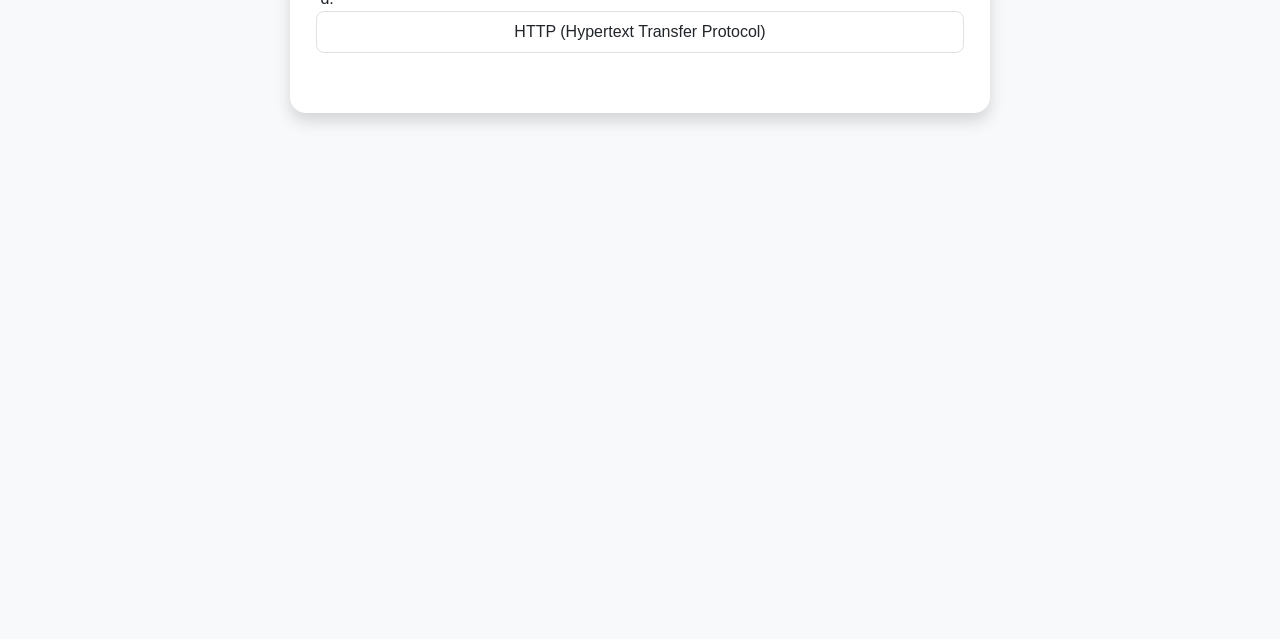 scroll, scrollTop: 0, scrollLeft: 0, axis: both 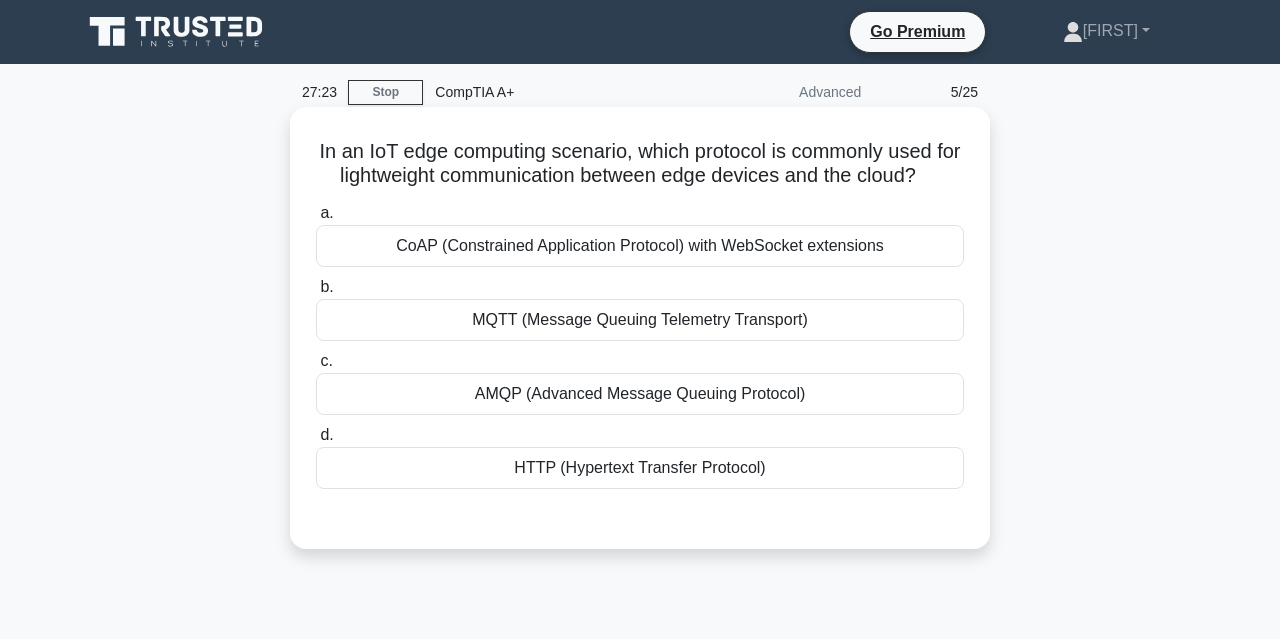 click on "CoAP (Constrained Application Protocol) with WebSocket extensions" at bounding box center [640, 246] 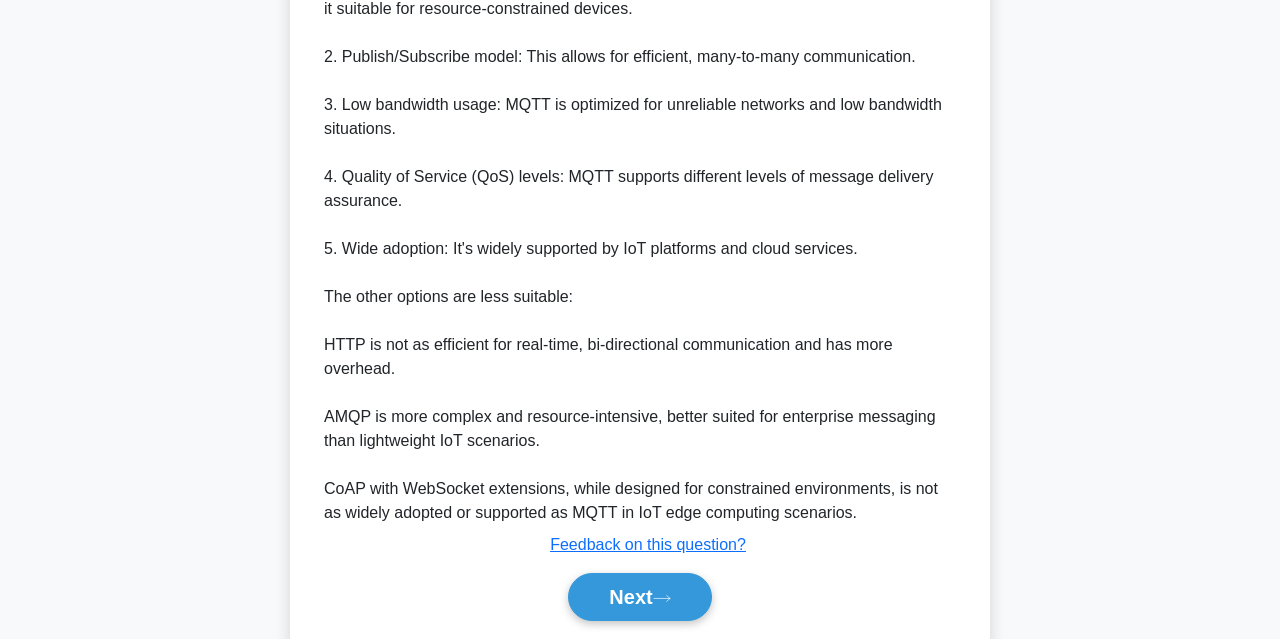 scroll, scrollTop: 809, scrollLeft: 0, axis: vertical 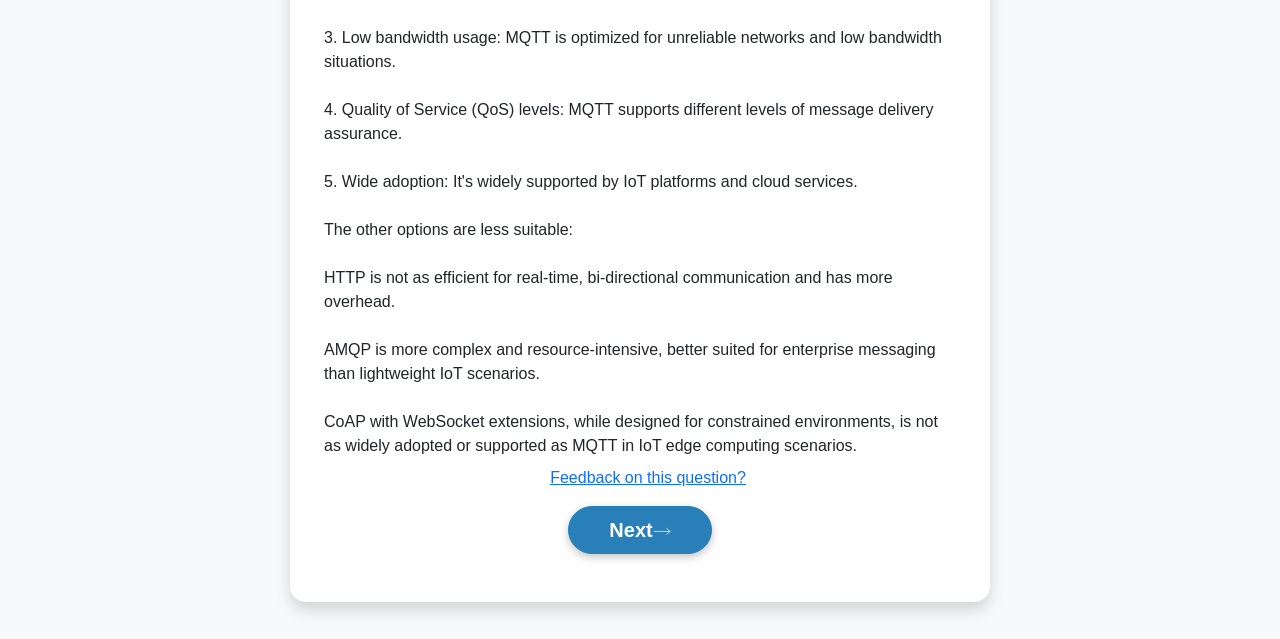 click on "Next" at bounding box center [639, 530] 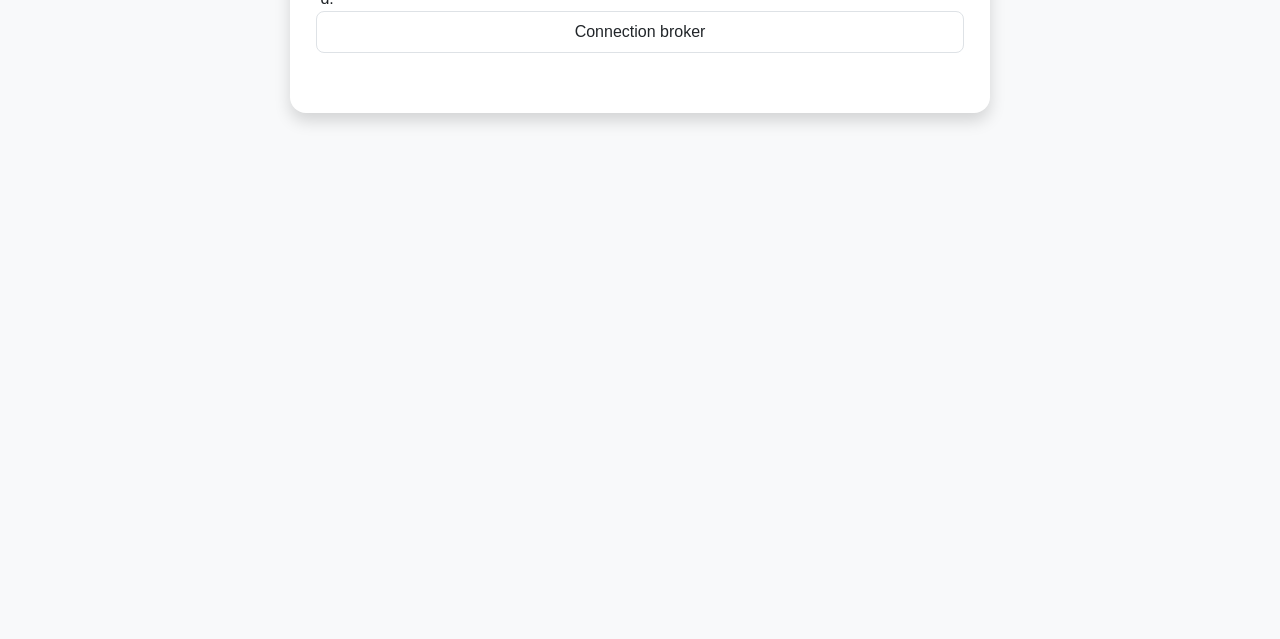 scroll, scrollTop: 0, scrollLeft: 0, axis: both 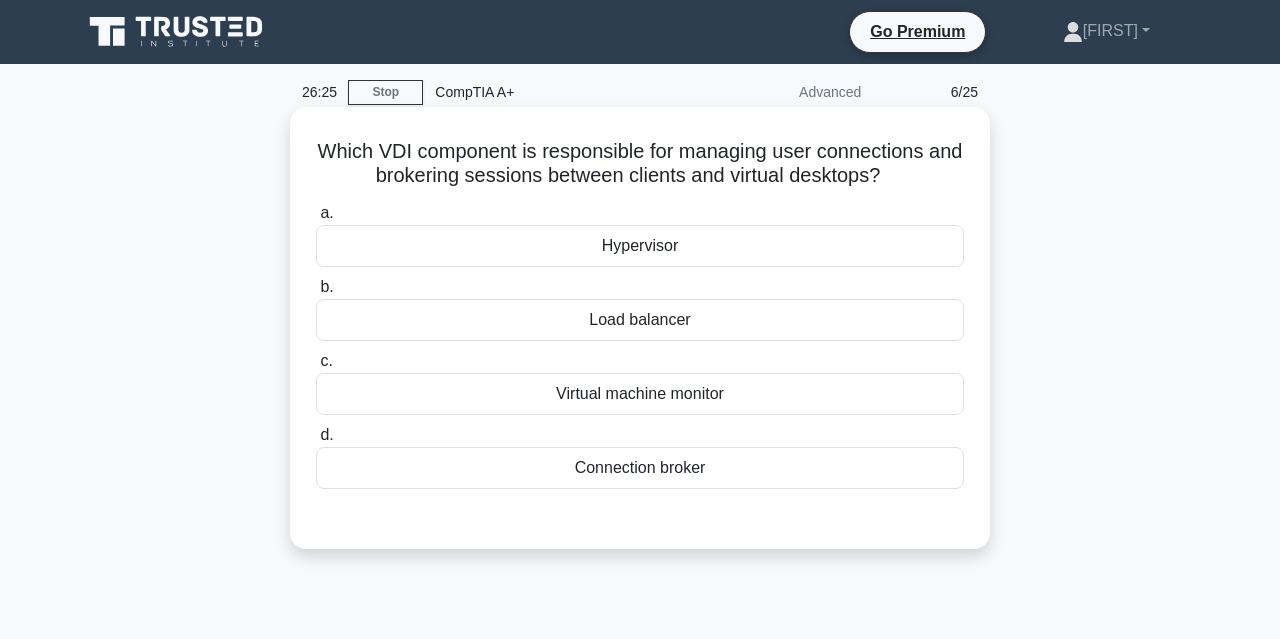 click on "Connection broker" at bounding box center [640, 468] 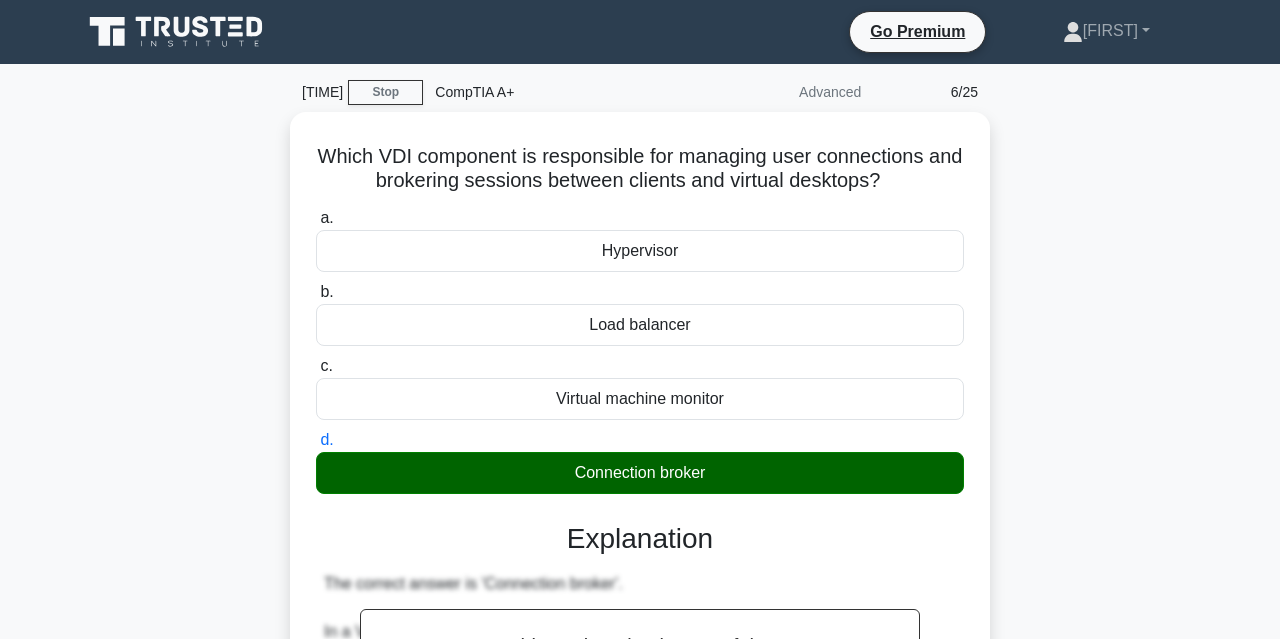 scroll, scrollTop: 807, scrollLeft: 0, axis: vertical 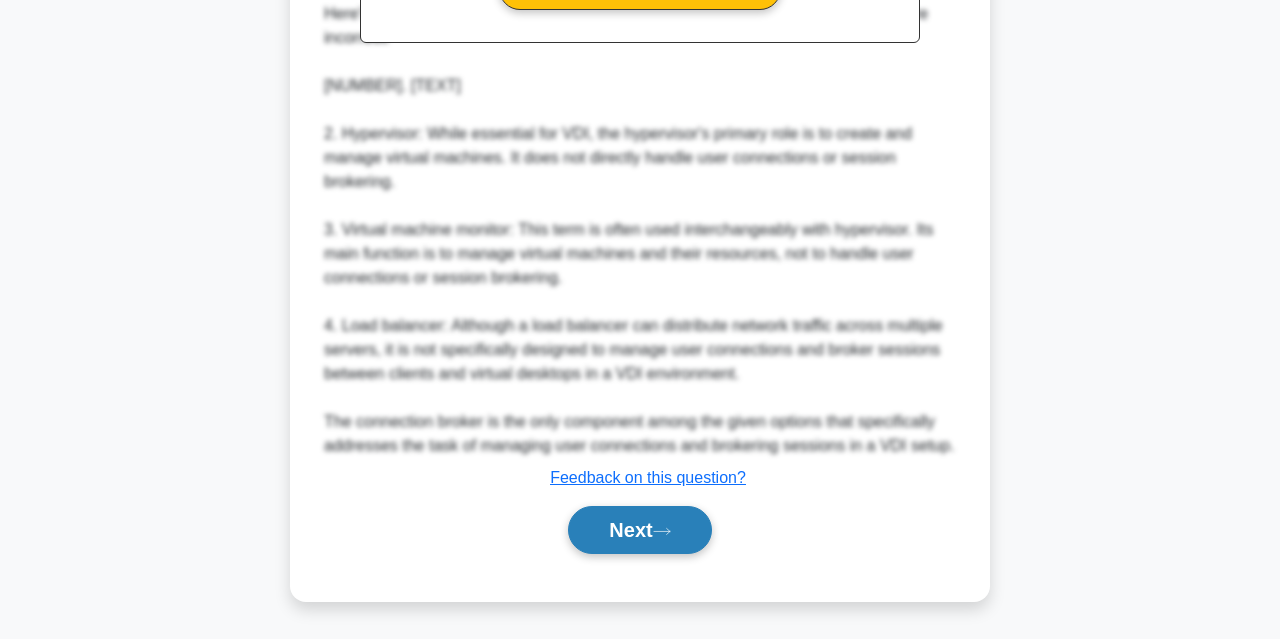 click on "Next" at bounding box center [639, 530] 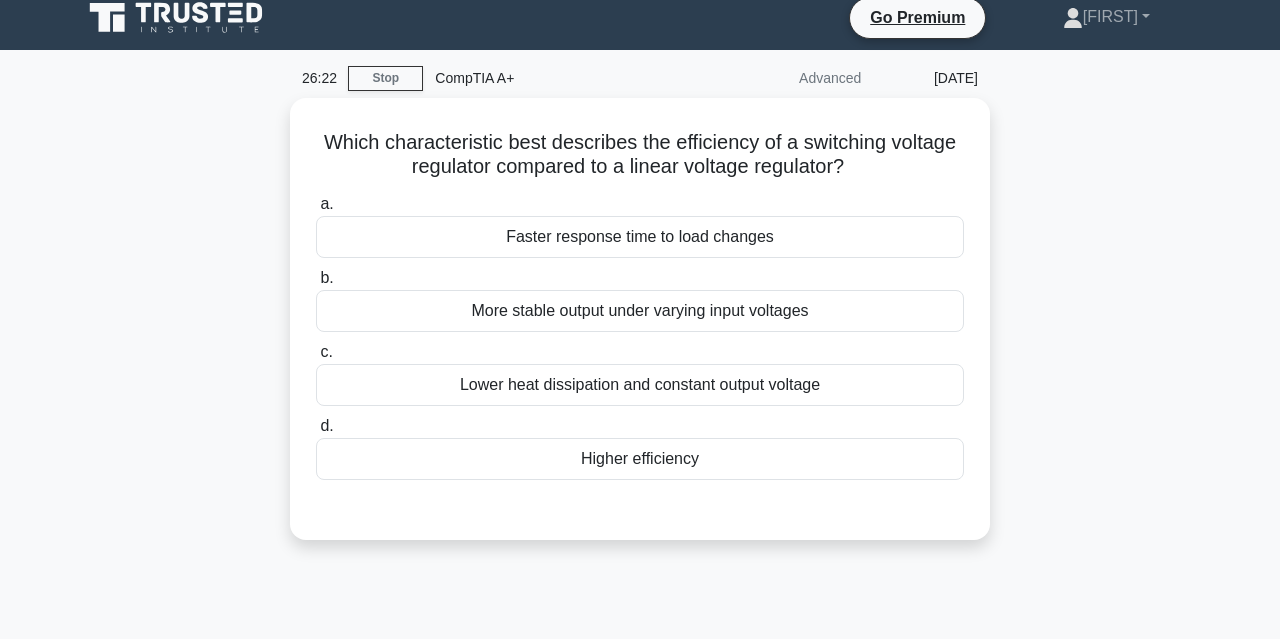 scroll, scrollTop: 0, scrollLeft: 0, axis: both 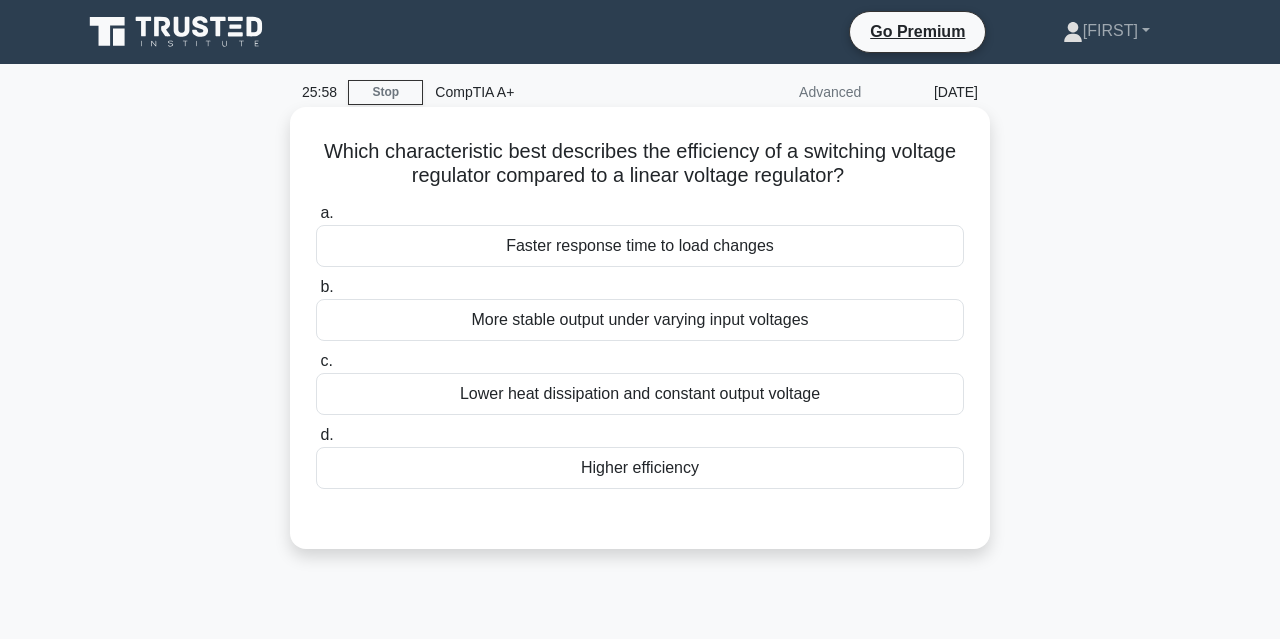 click on "Faster response time to load changes" at bounding box center [640, 246] 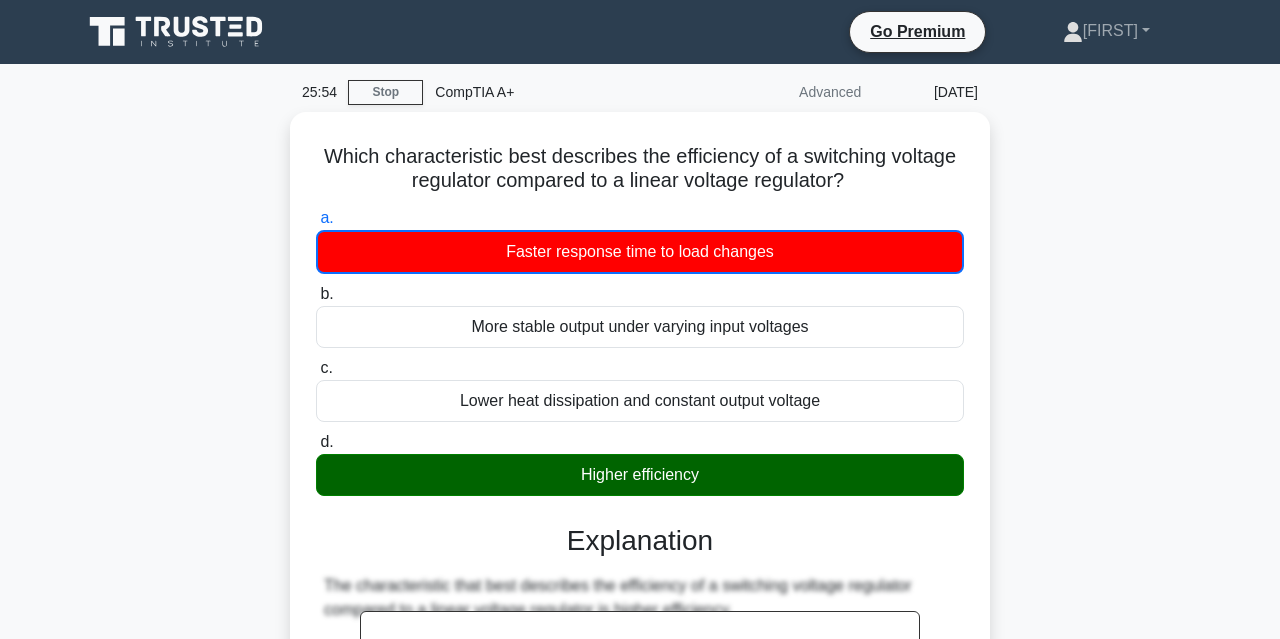 scroll, scrollTop: 612, scrollLeft: 0, axis: vertical 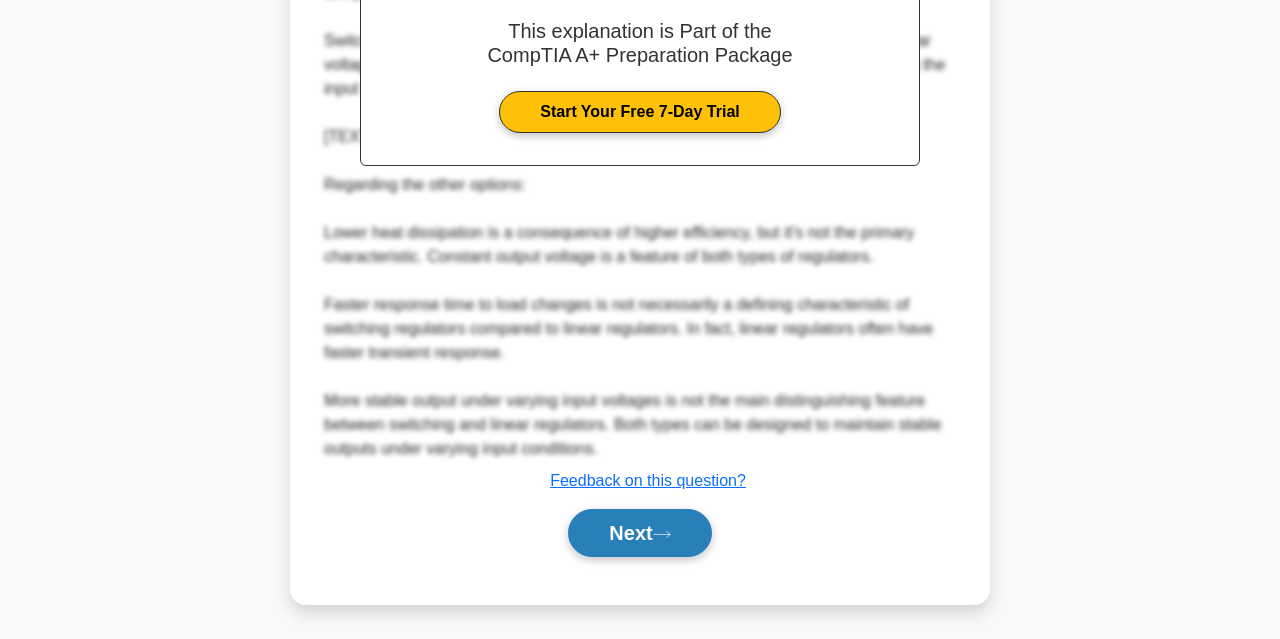 click on "Next" at bounding box center (639, 533) 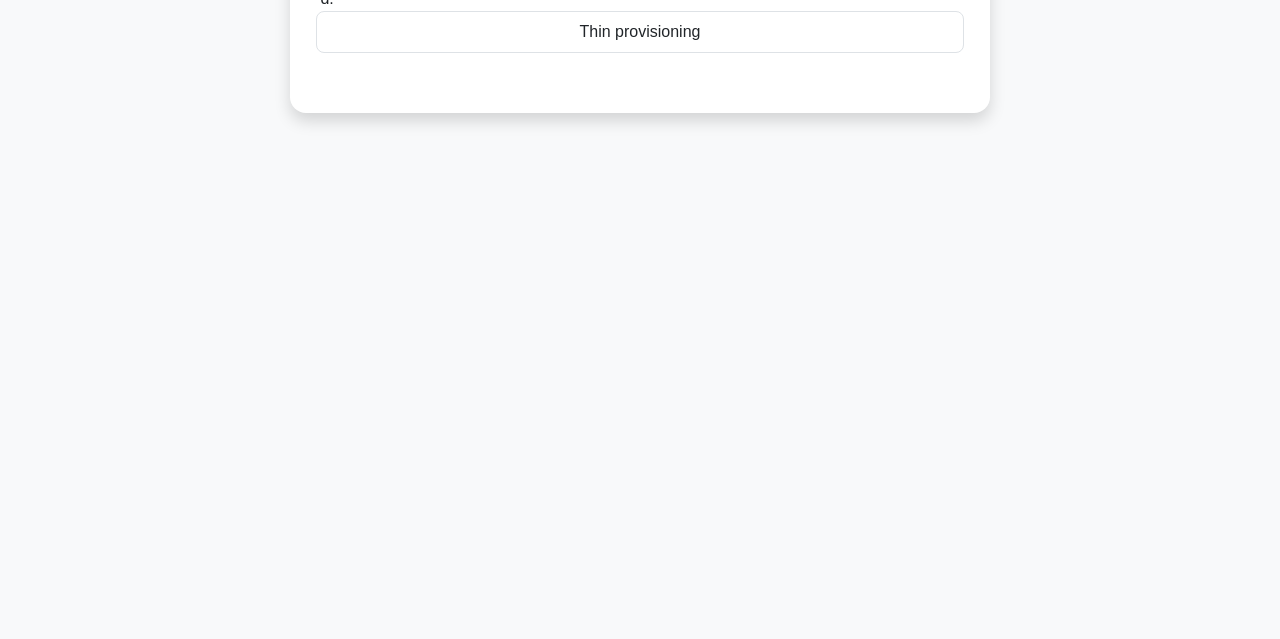 scroll, scrollTop: 0, scrollLeft: 0, axis: both 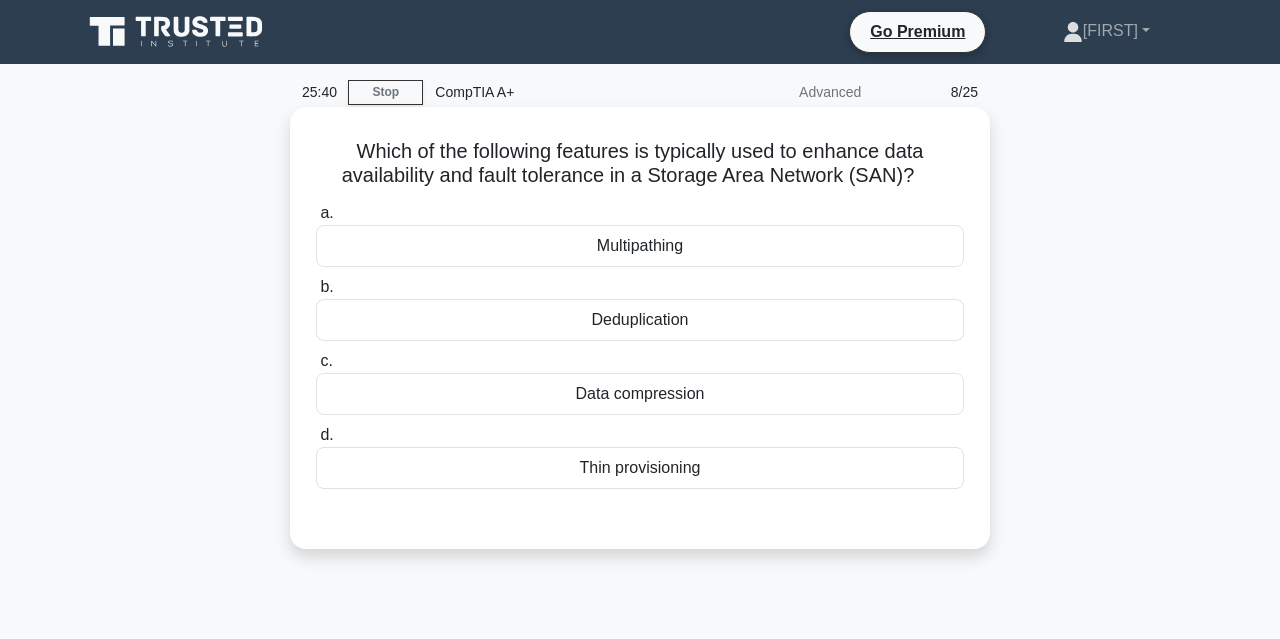 click on "Multipathing" at bounding box center (640, 246) 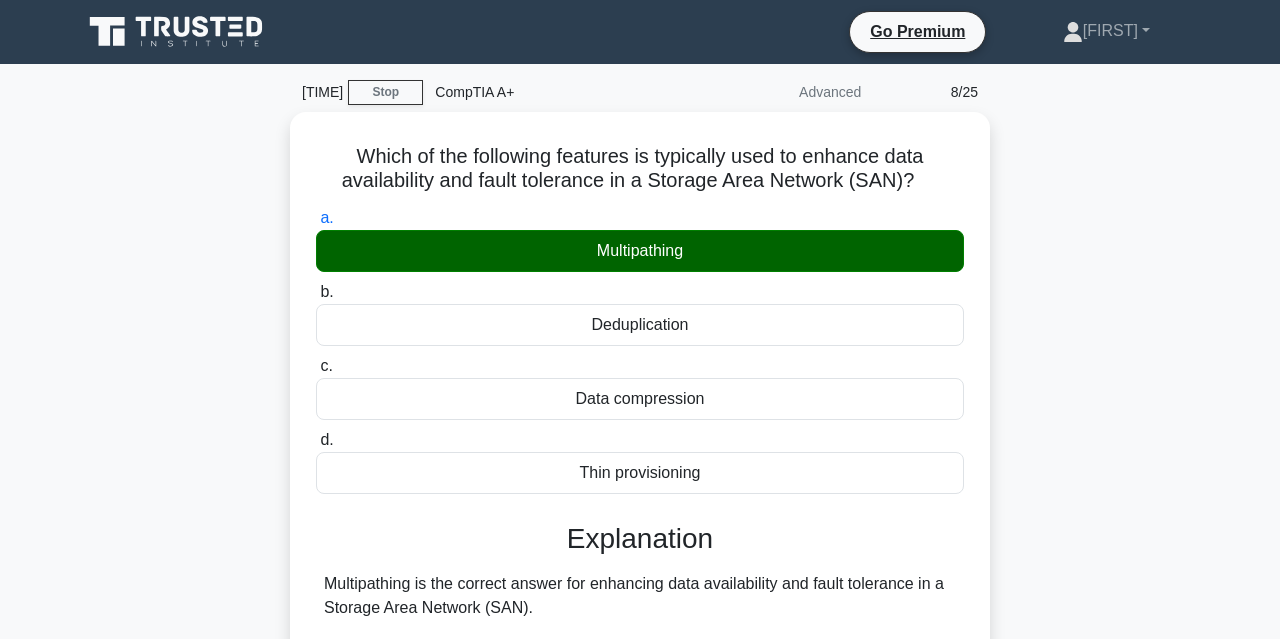 scroll, scrollTop: 711, scrollLeft: 0, axis: vertical 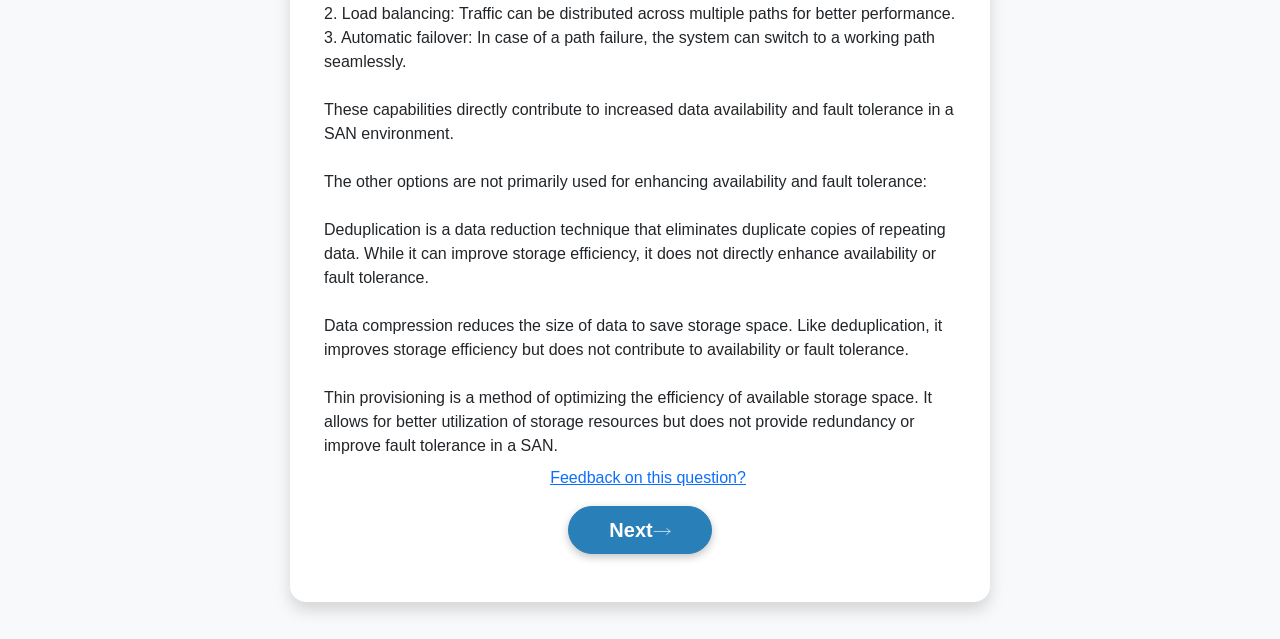 click on "Next" at bounding box center [639, 530] 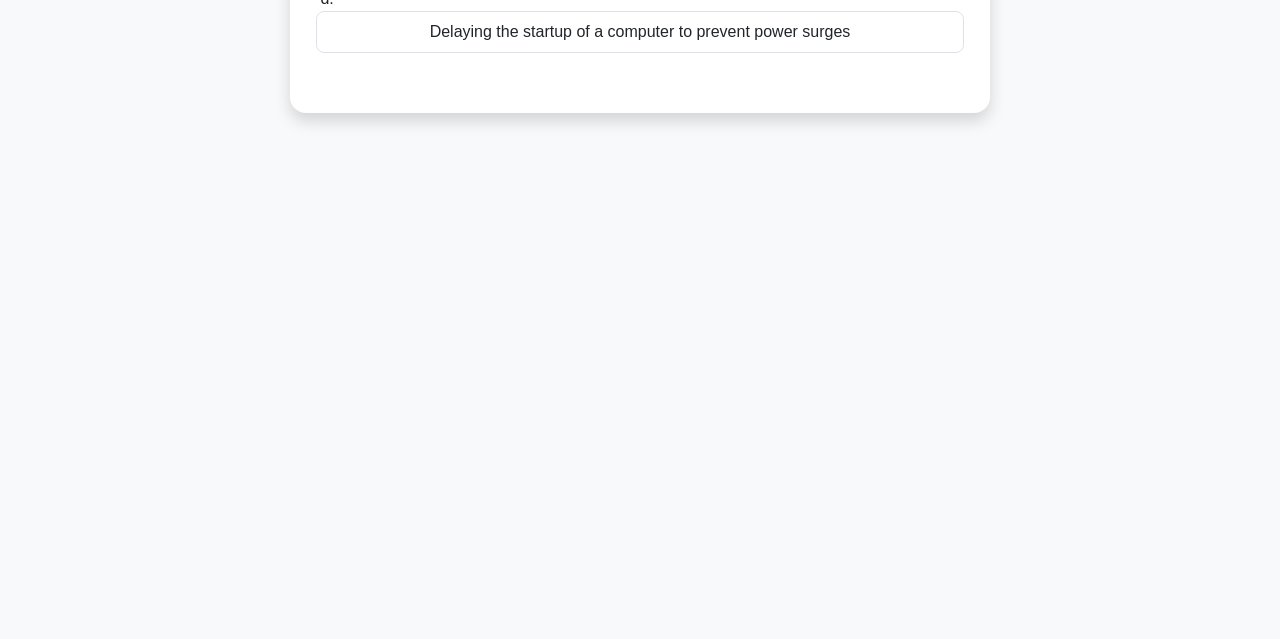 scroll, scrollTop: 0, scrollLeft: 0, axis: both 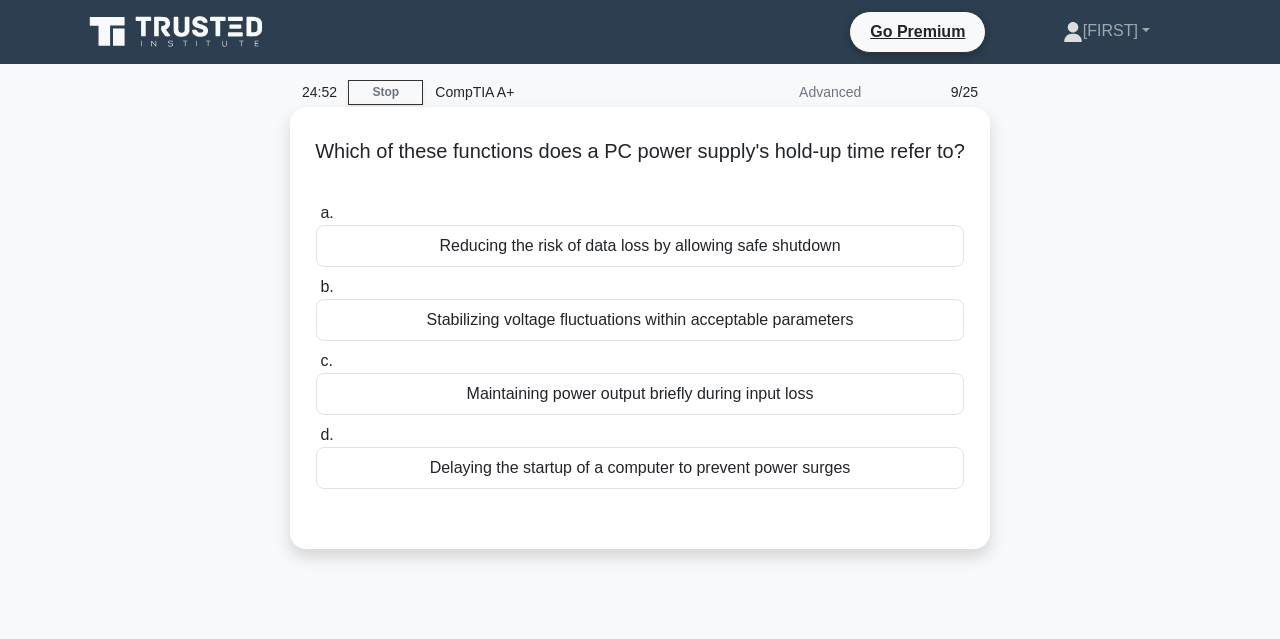 click on "Delaying the startup of a computer to prevent power surges" at bounding box center (640, 468) 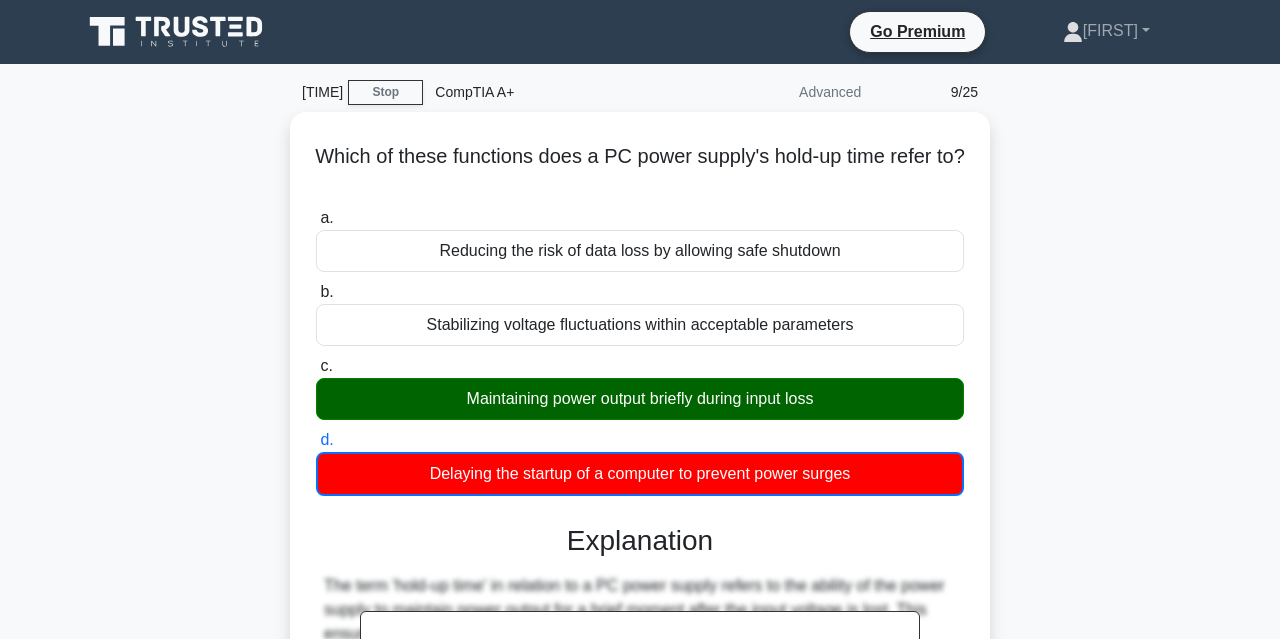 scroll, scrollTop: 497, scrollLeft: 0, axis: vertical 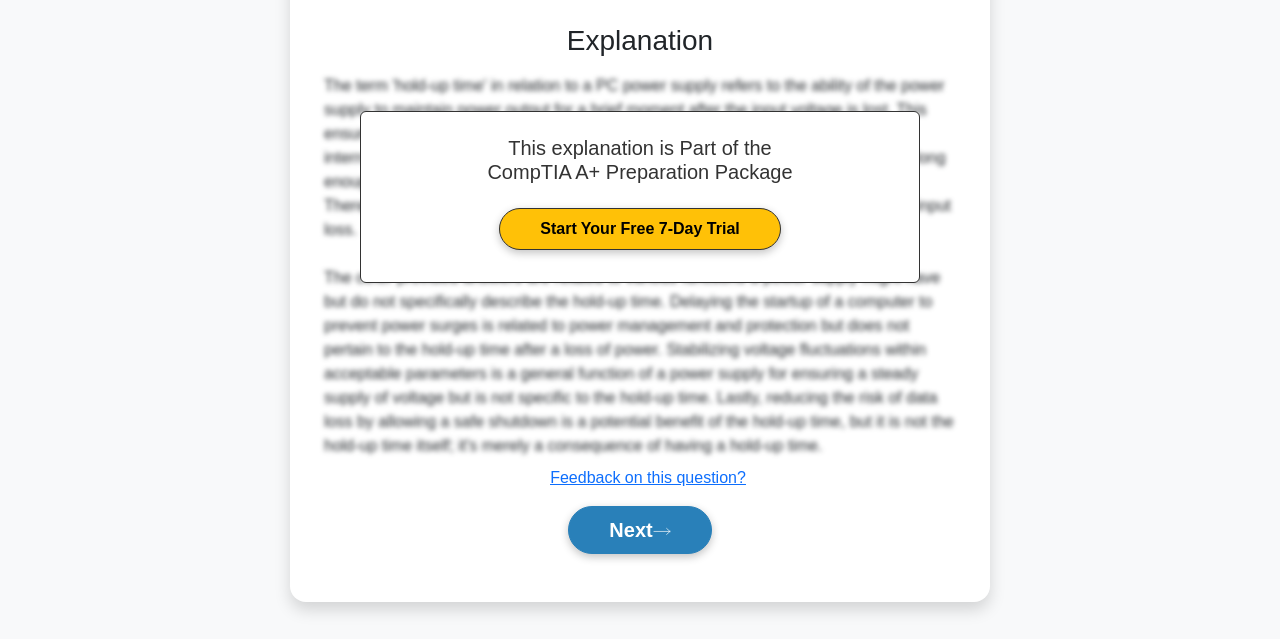 click on "Next" at bounding box center [639, 530] 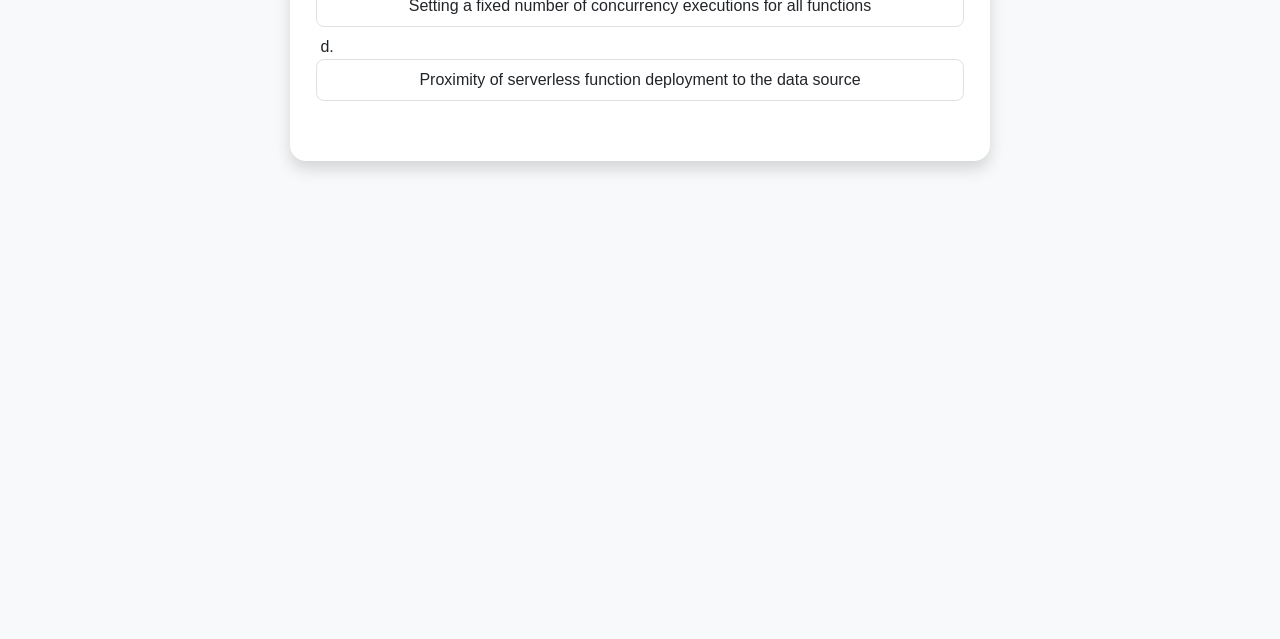 scroll, scrollTop: 0, scrollLeft: 0, axis: both 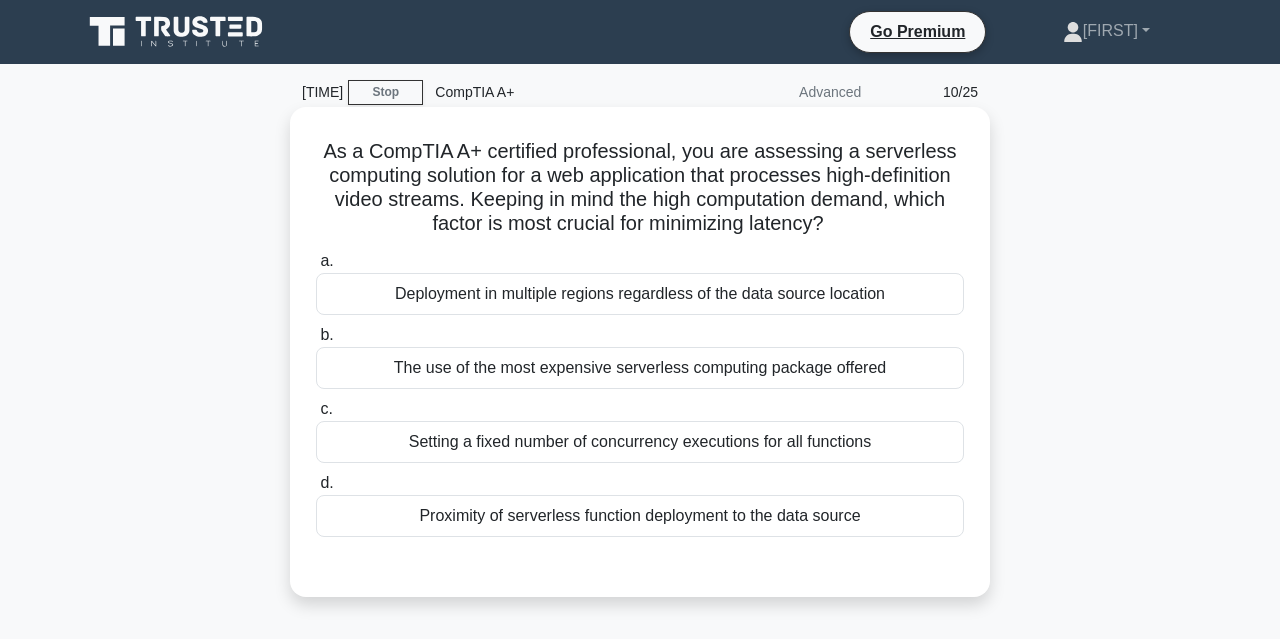 click on "Deployment in multiple regions regardless of the data source location" at bounding box center [640, 294] 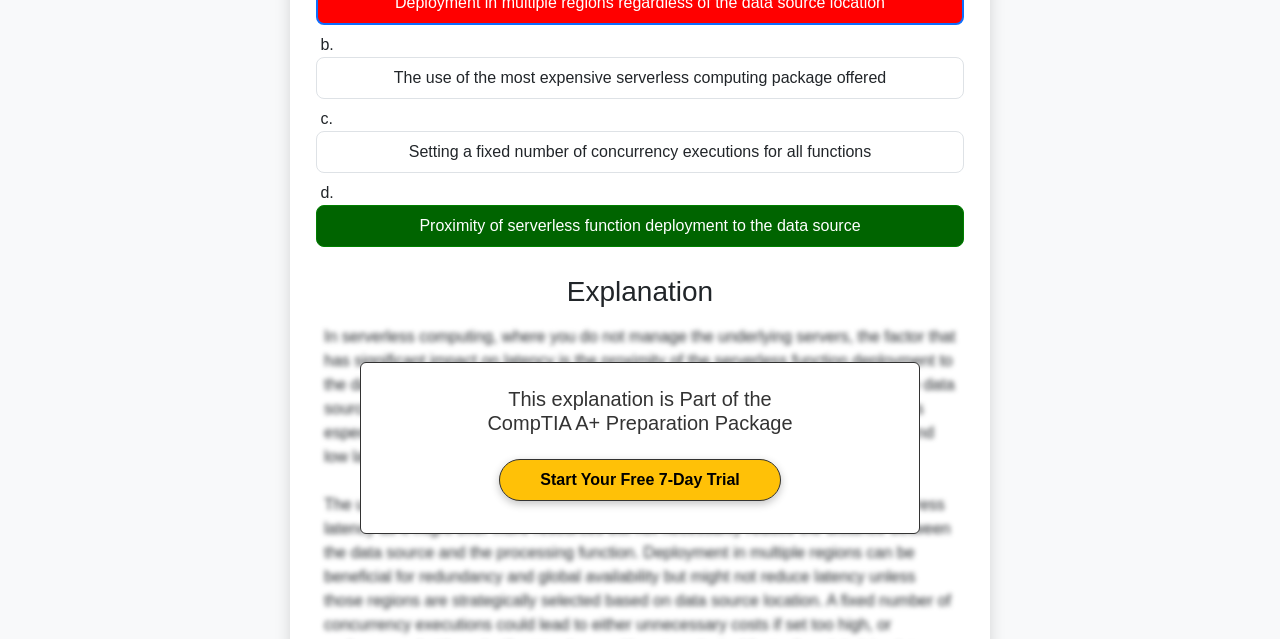 scroll, scrollTop: 521, scrollLeft: 0, axis: vertical 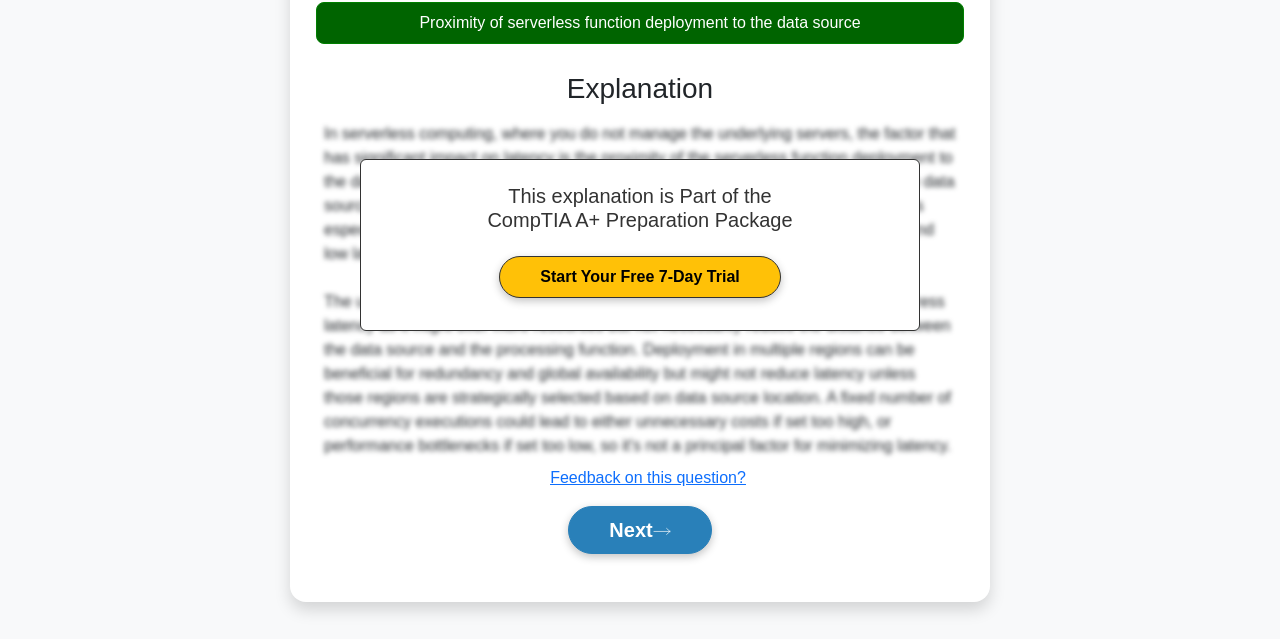 click on "Next" at bounding box center (639, 530) 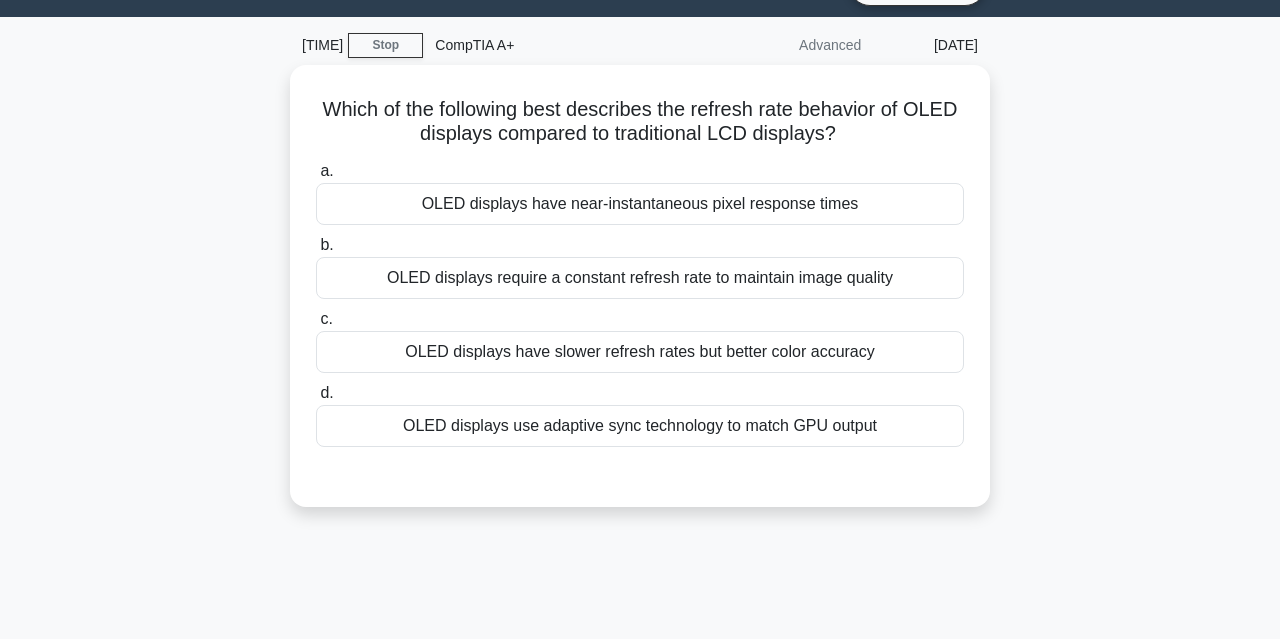 scroll, scrollTop: 0, scrollLeft: 0, axis: both 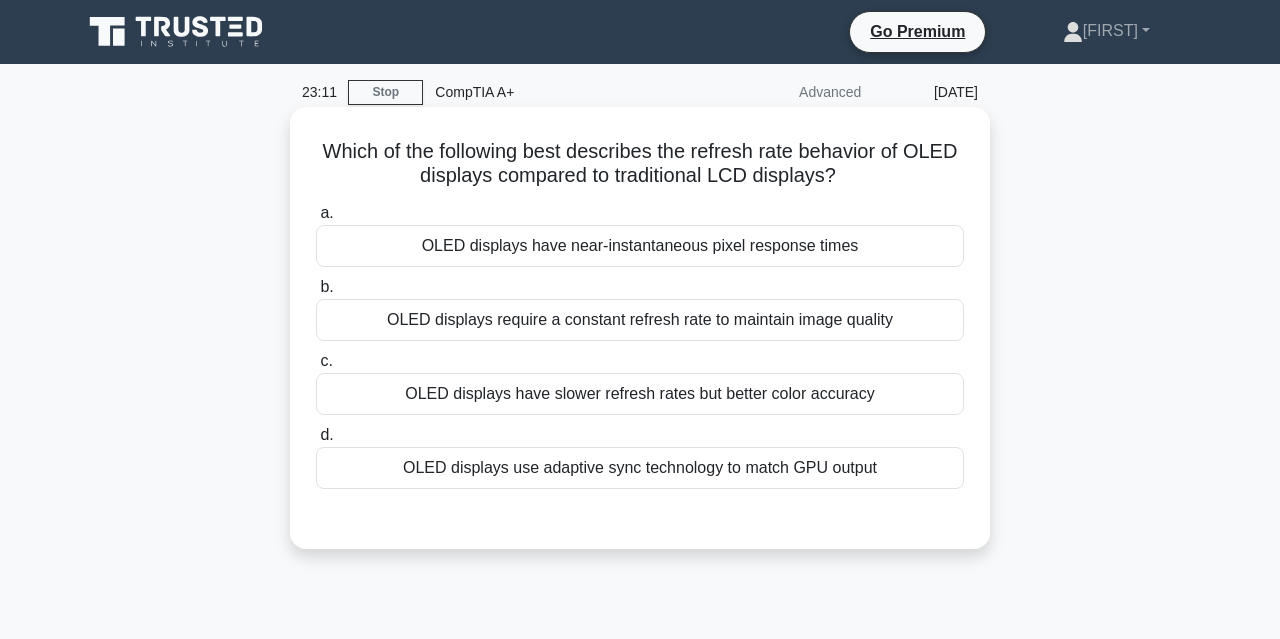 click on "OLED displays have near-instantaneous pixel response times" at bounding box center [640, 246] 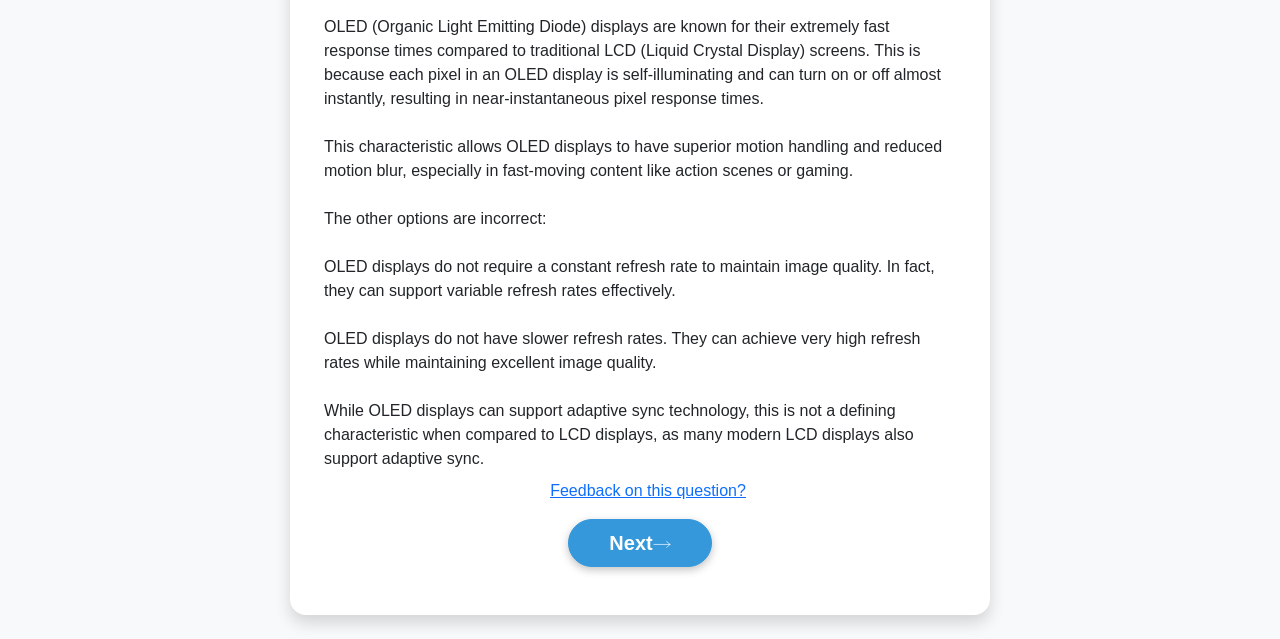 scroll, scrollTop: 612, scrollLeft: 0, axis: vertical 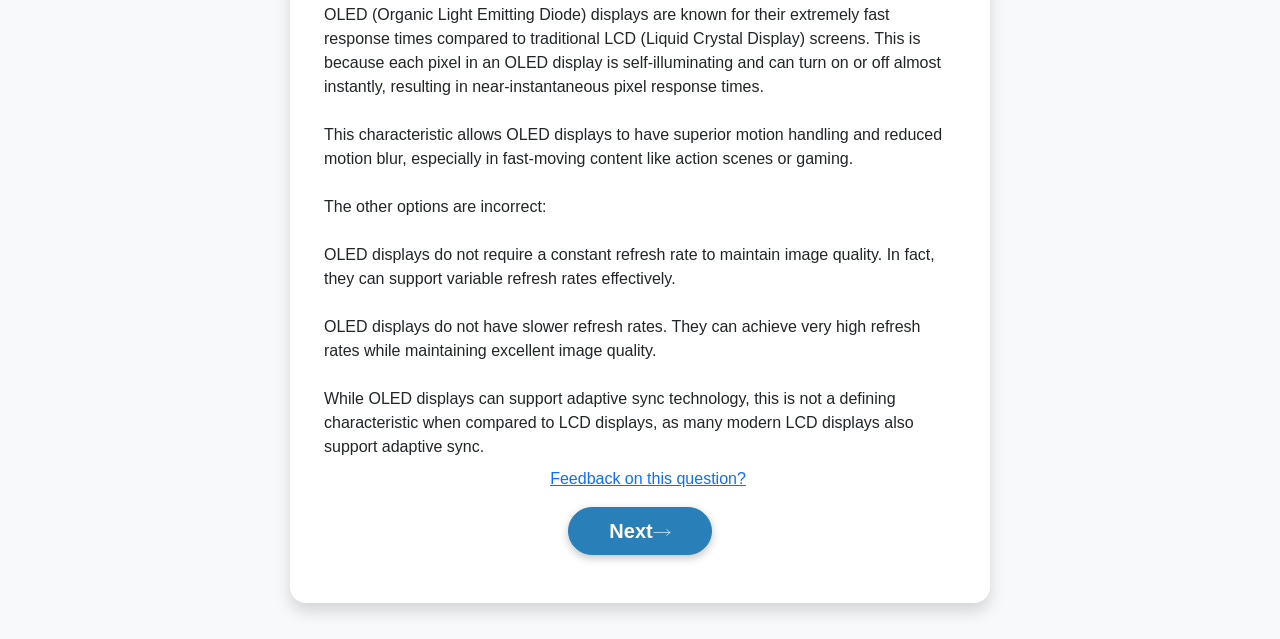 click on "Next" at bounding box center (639, 531) 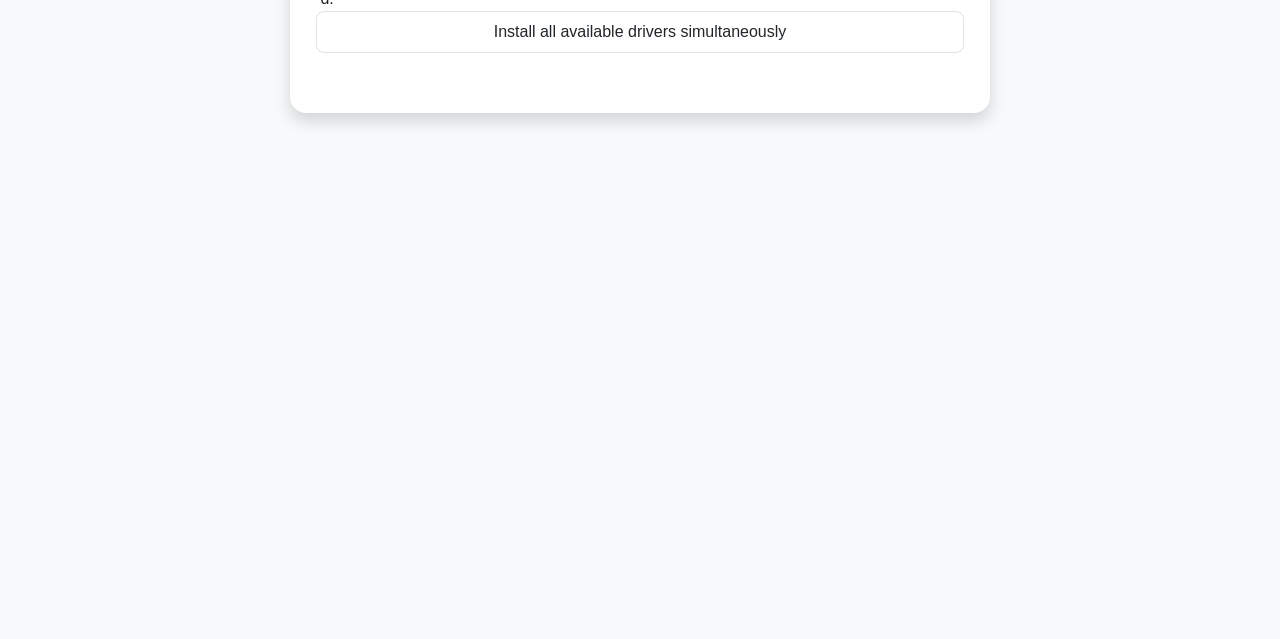 scroll, scrollTop: 0, scrollLeft: 0, axis: both 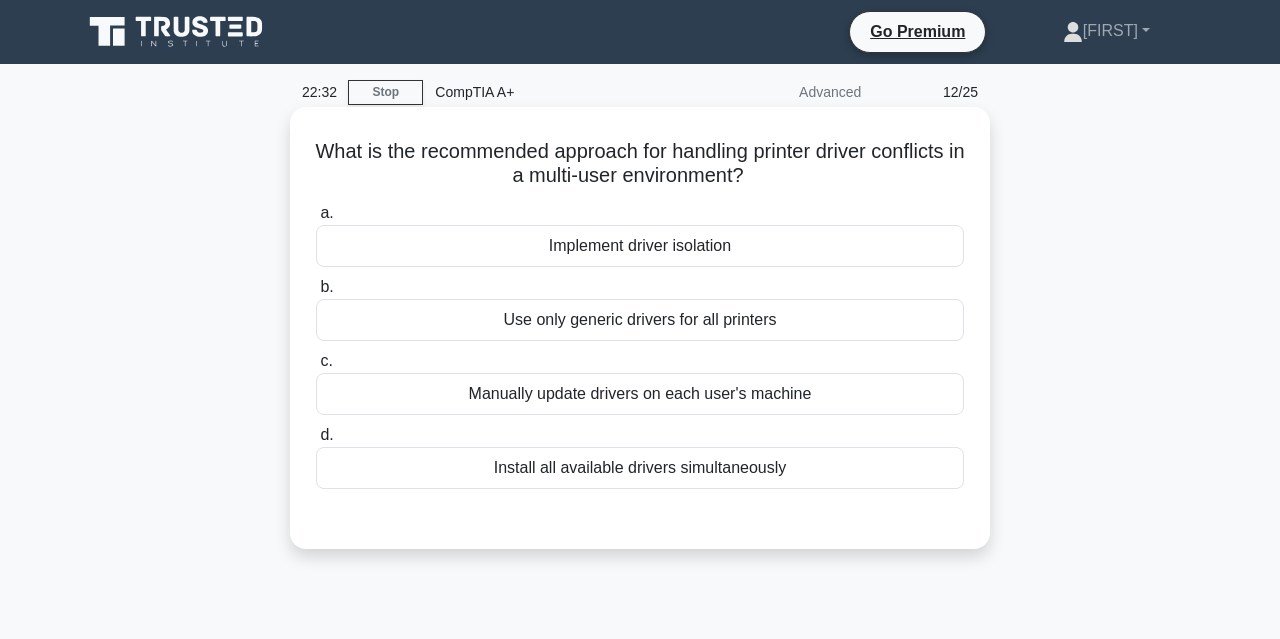 click on "Implement driver isolation" at bounding box center [640, 246] 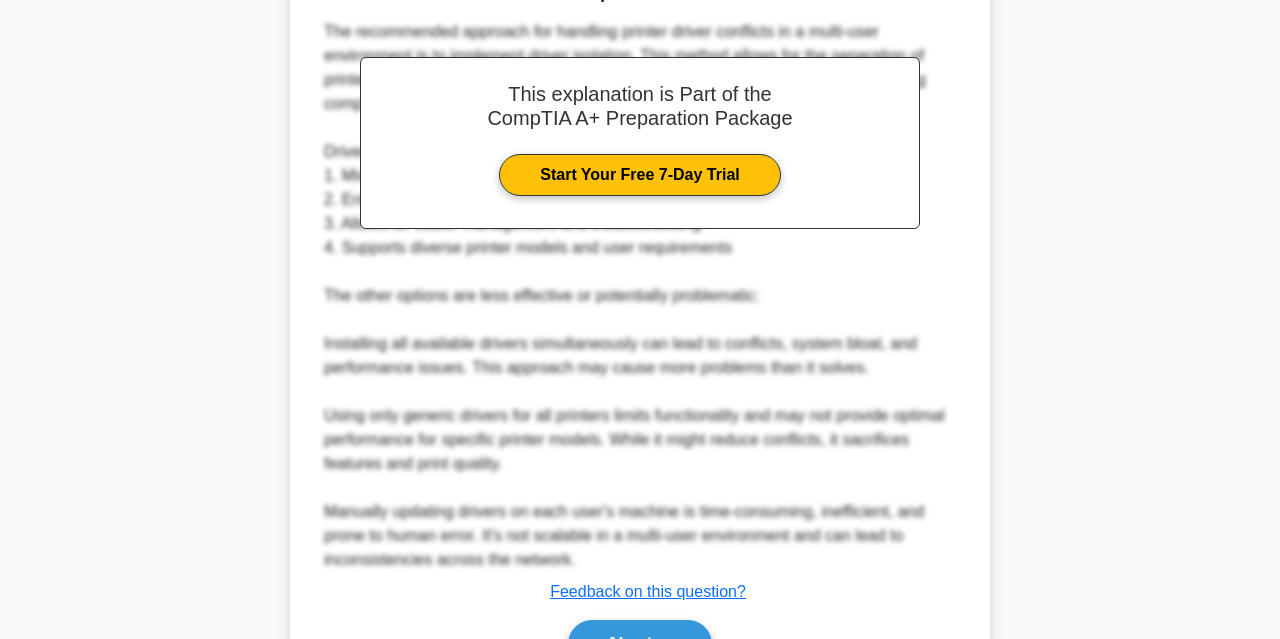 scroll, scrollTop: 663, scrollLeft: 0, axis: vertical 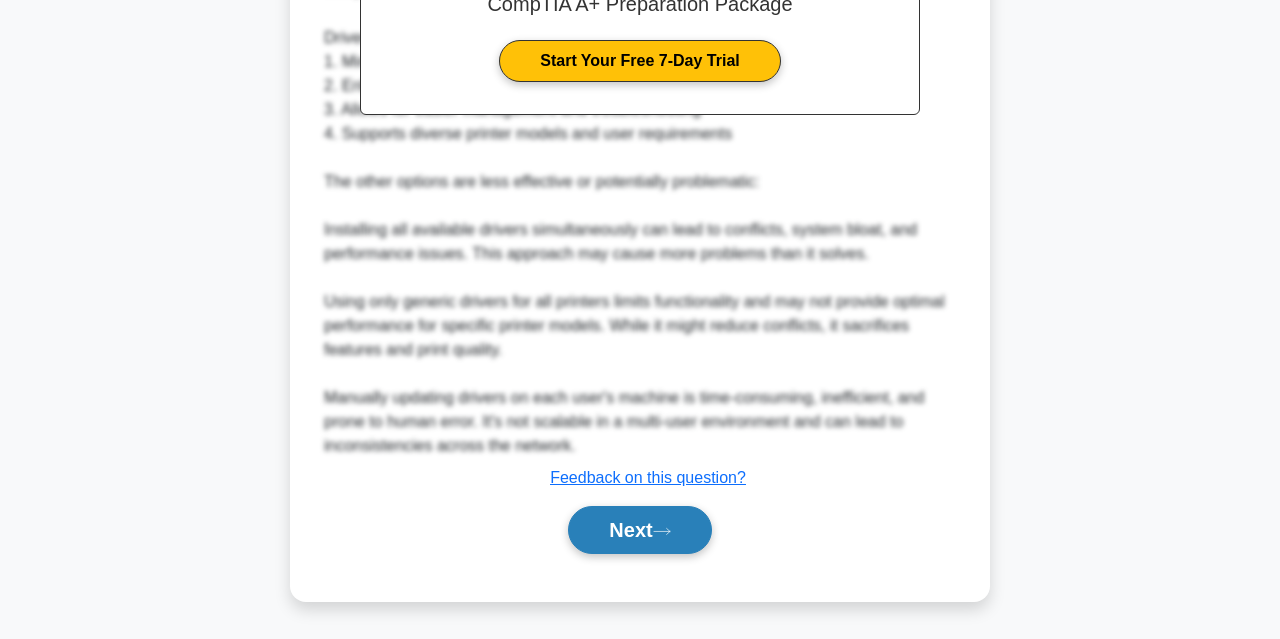 click on "Next" at bounding box center (639, 530) 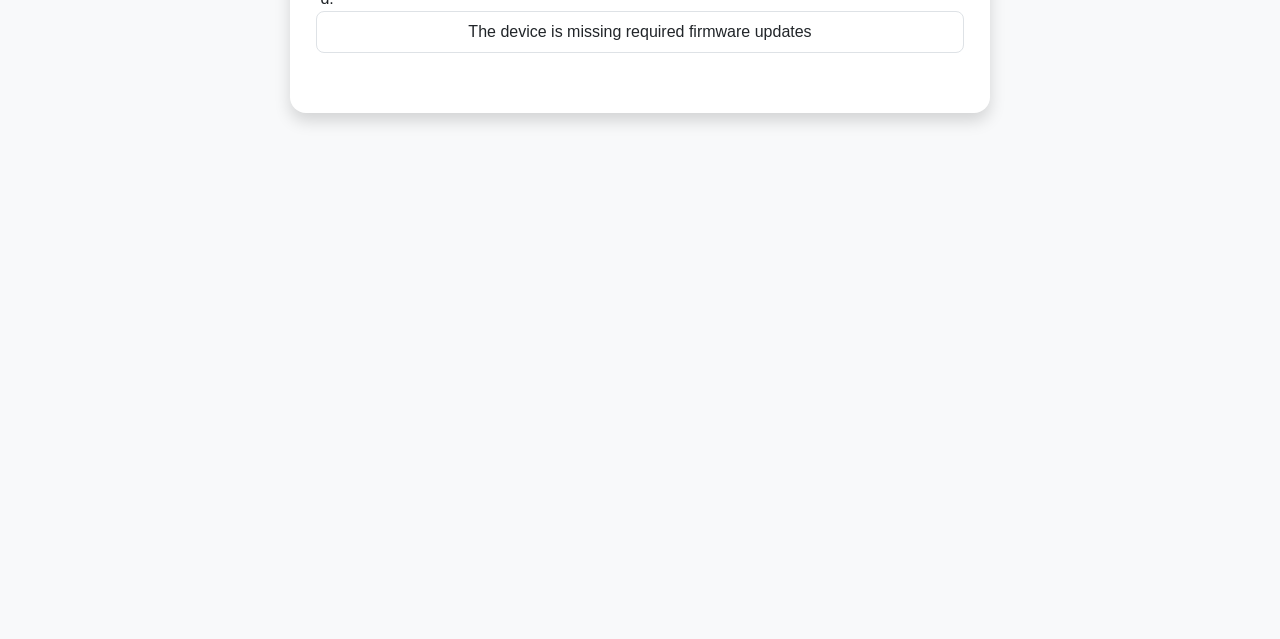 scroll, scrollTop: 0, scrollLeft: 0, axis: both 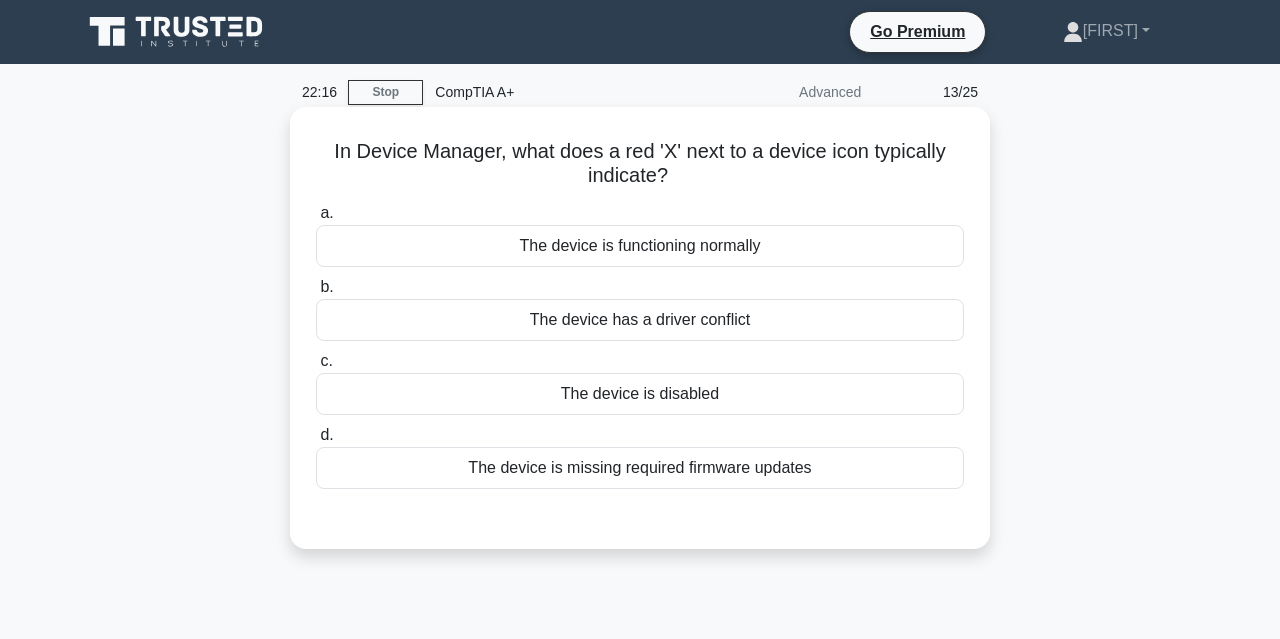 click on "The device is disabled" at bounding box center (640, 394) 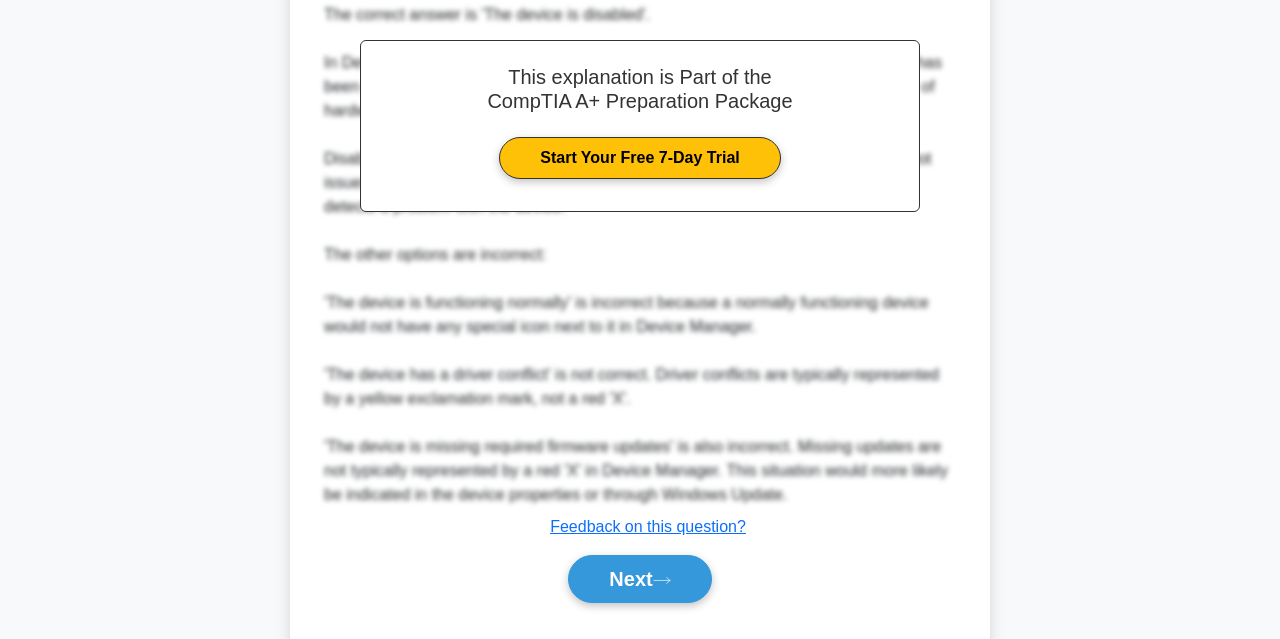 scroll, scrollTop: 615, scrollLeft: 0, axis: vertical 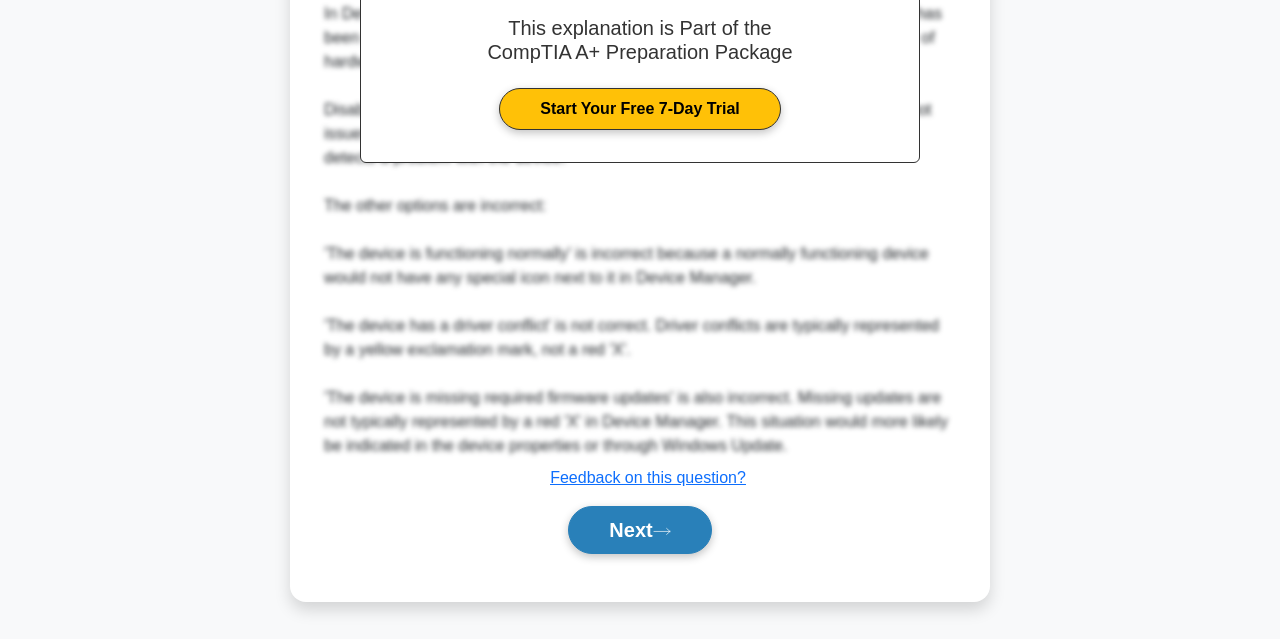 click on "Next" at bounding box center (639, 530) 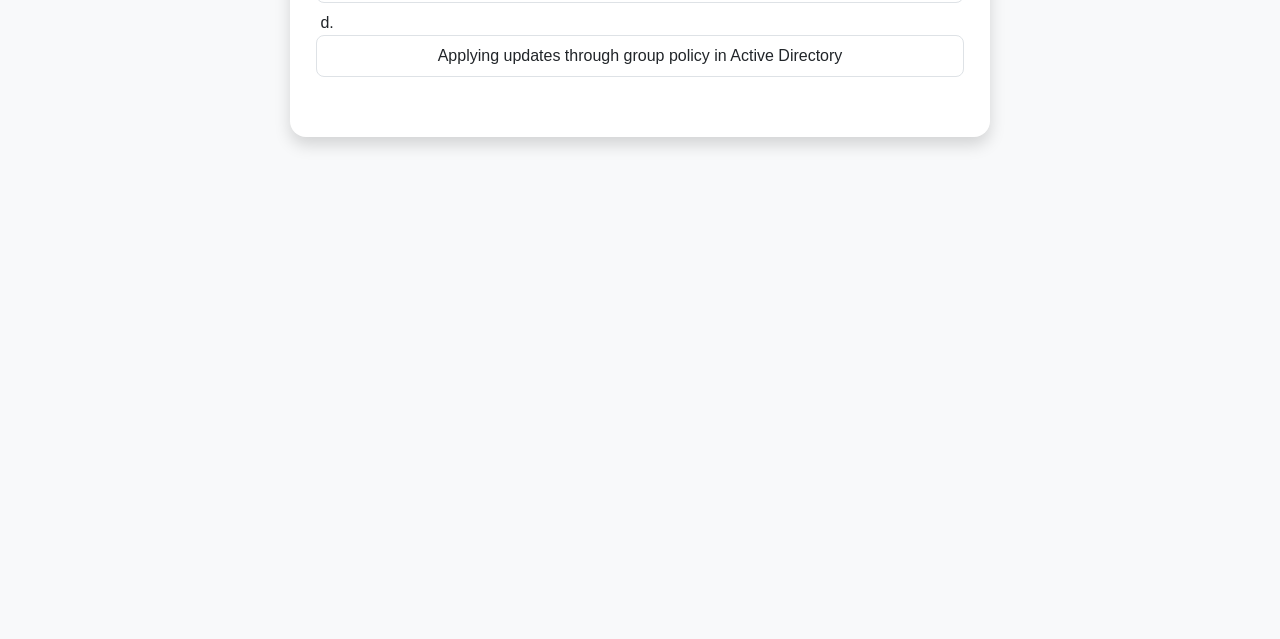 scroll, scrollTop: 0, scrollLeft: 0, axis: both 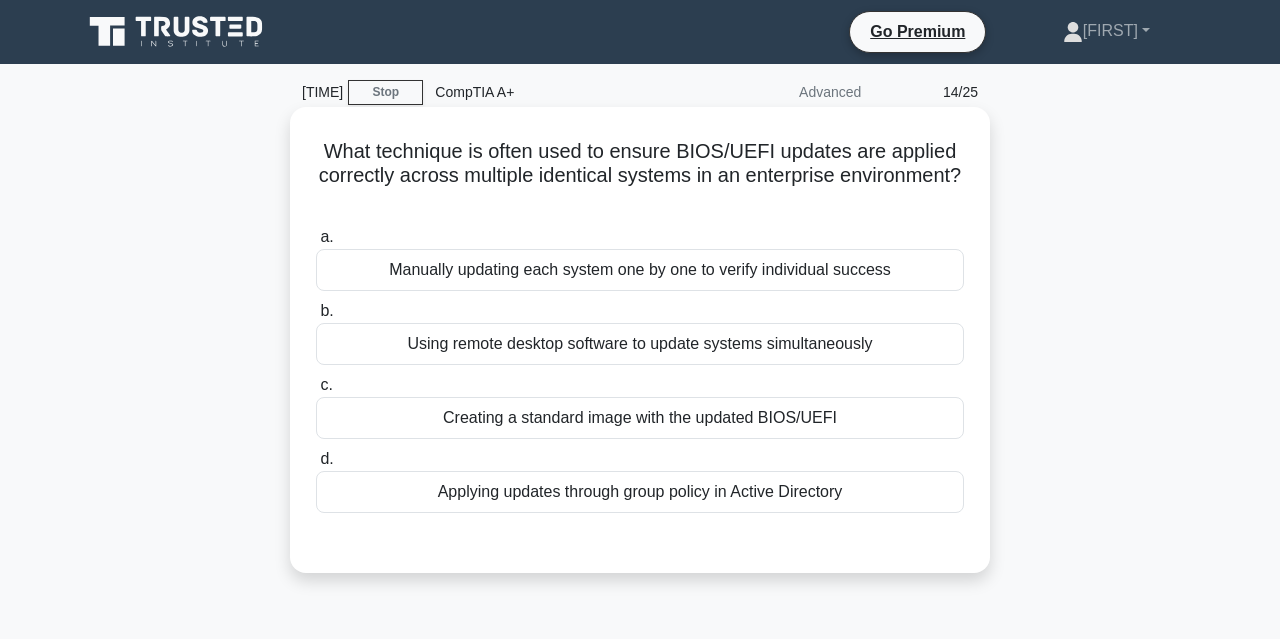 click on "Creating a standard image with the updated BIOS/UEFI" at bounding box center [640, 418] 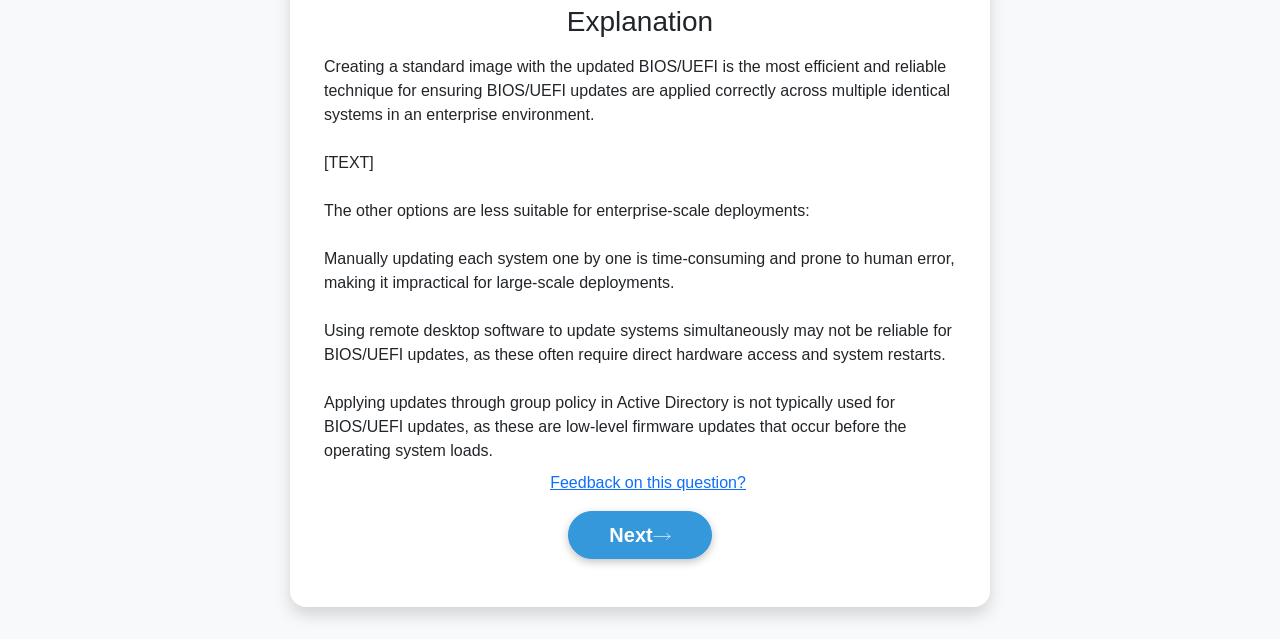 scroll, scrollTop: 615, scrollLeft: 0, axis: vertical 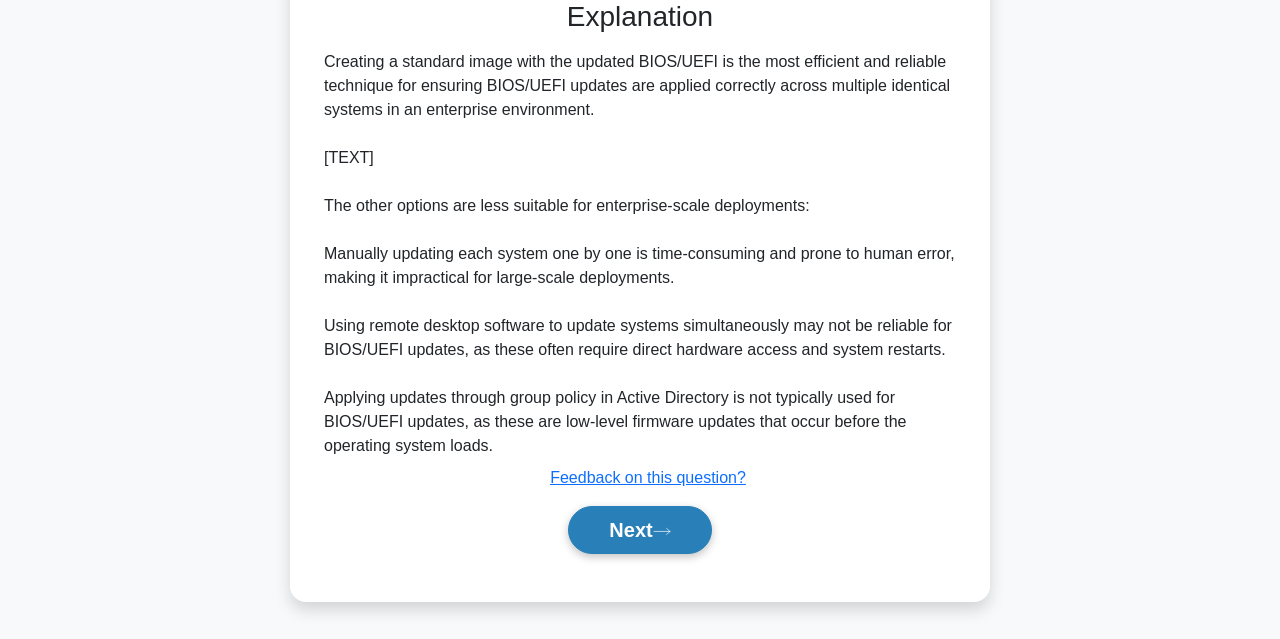 click on "Next" at bounding box center (639, 530) 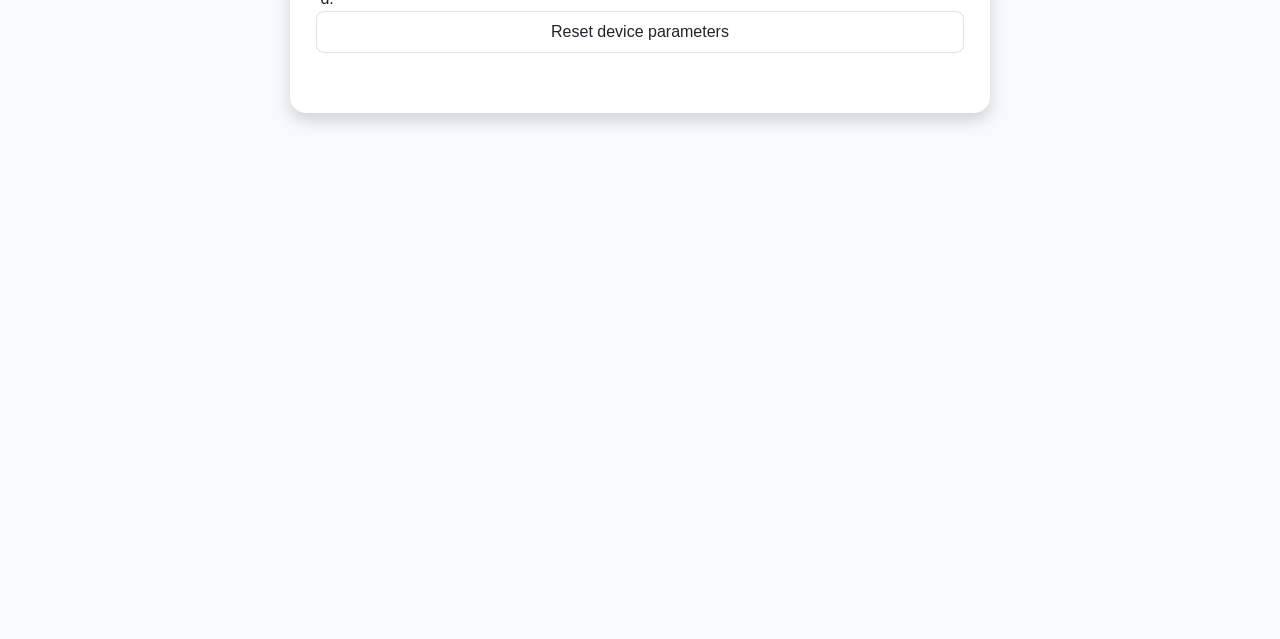 scroll, scrollTop: 0, scrollLeft: 0, axis: both 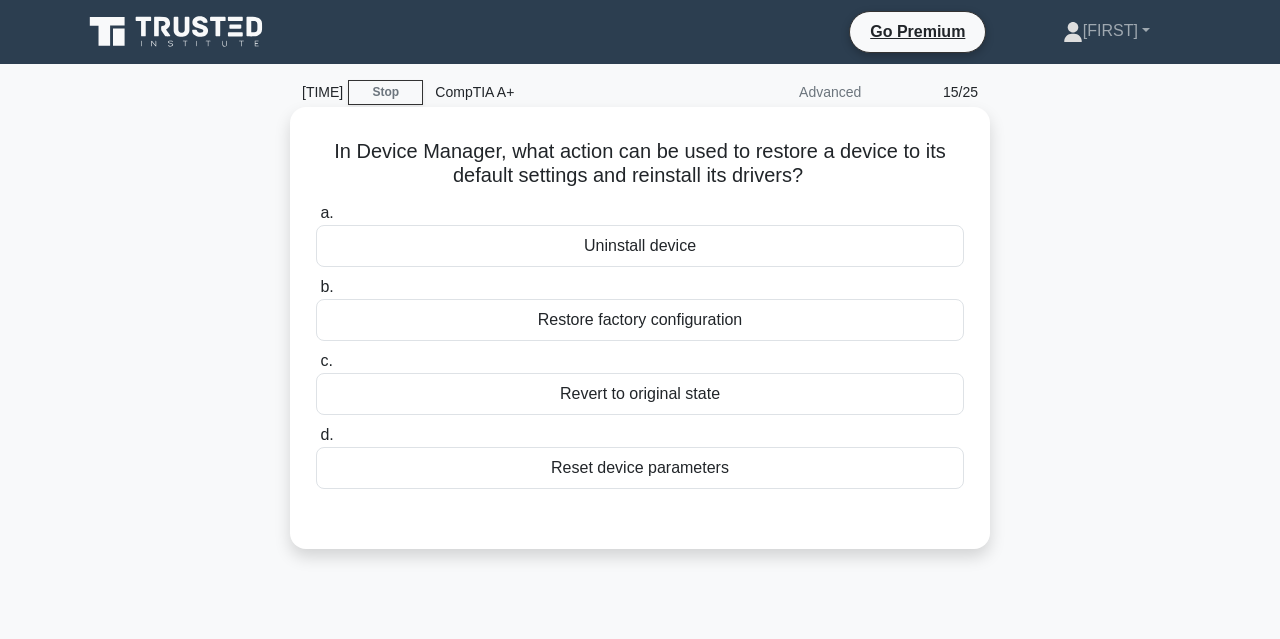click on "Uninstall device" at bounding box center [640, 246] 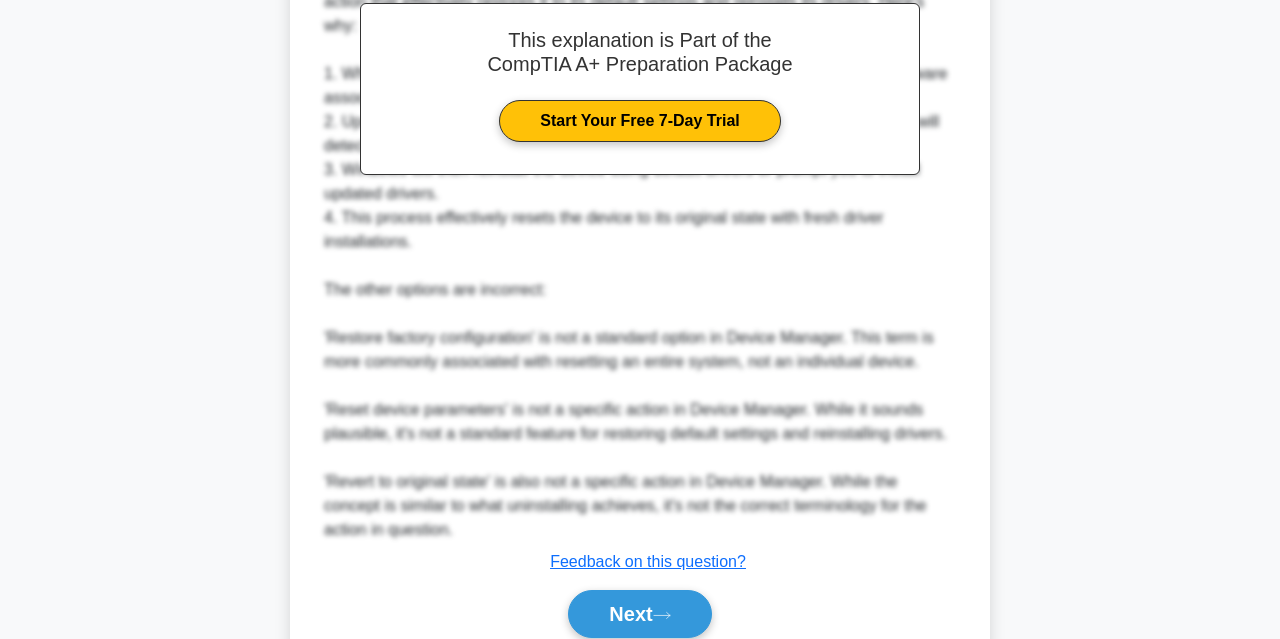 scroll, scrollTop: 687, scrollLeft: 0, axis: vertical 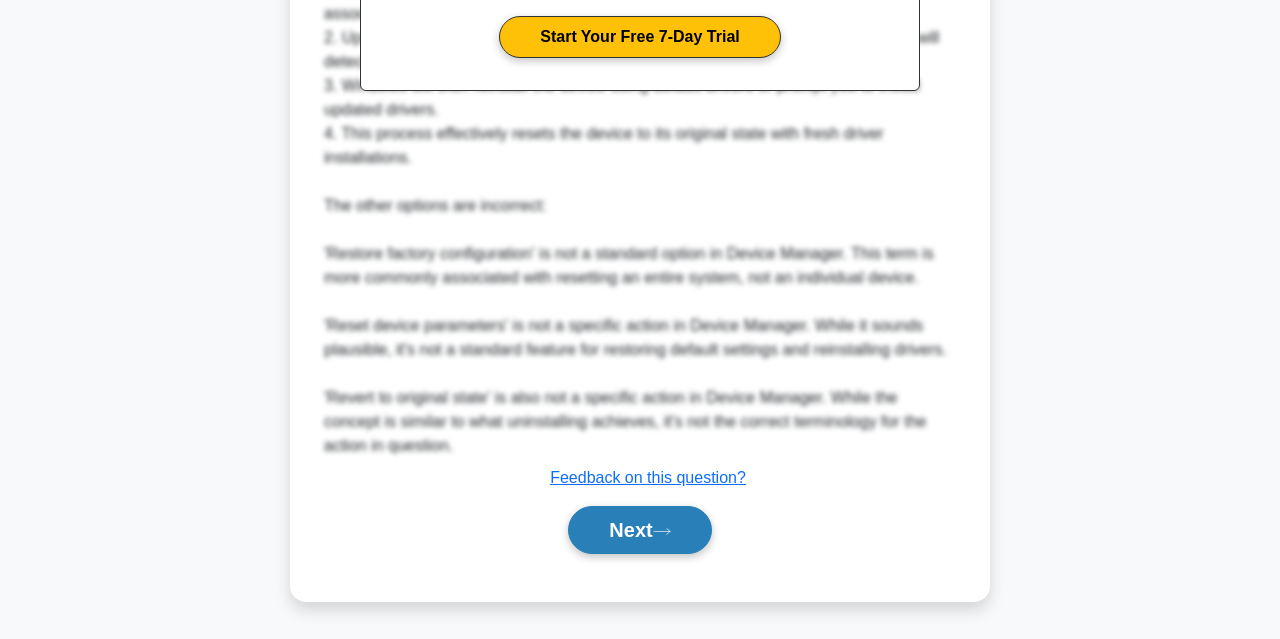 click on "Next" at bounding box center [639, 530] 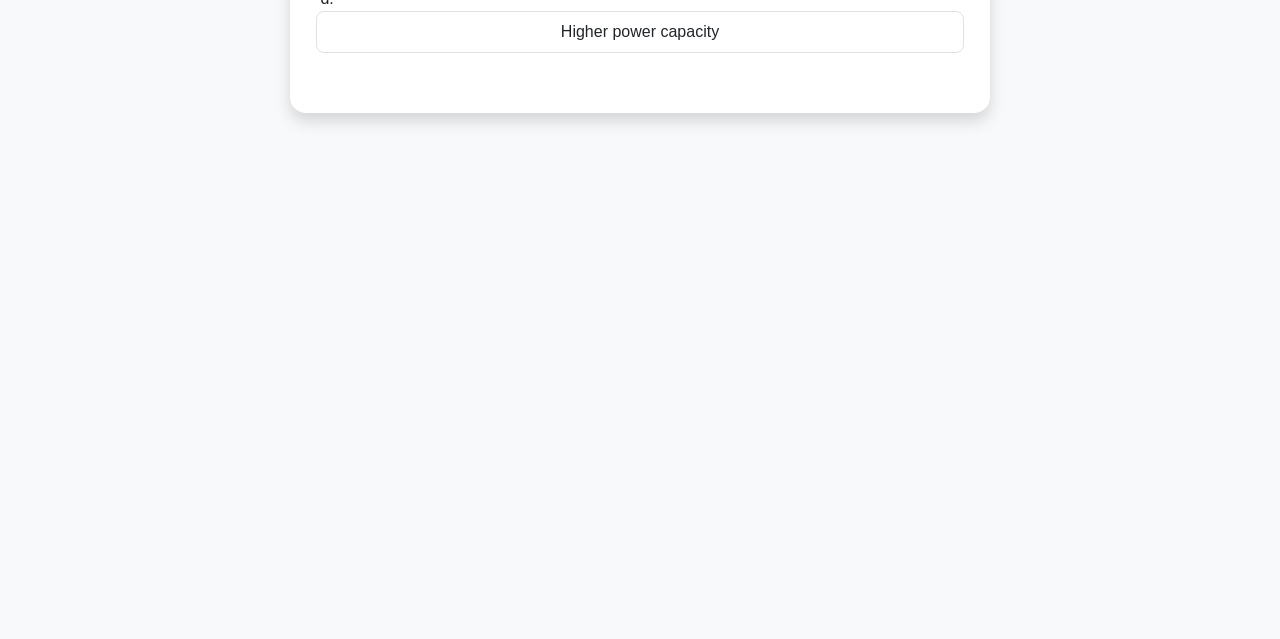 scroll, scrollTop: 0, scrollLeft: 0, axis: both 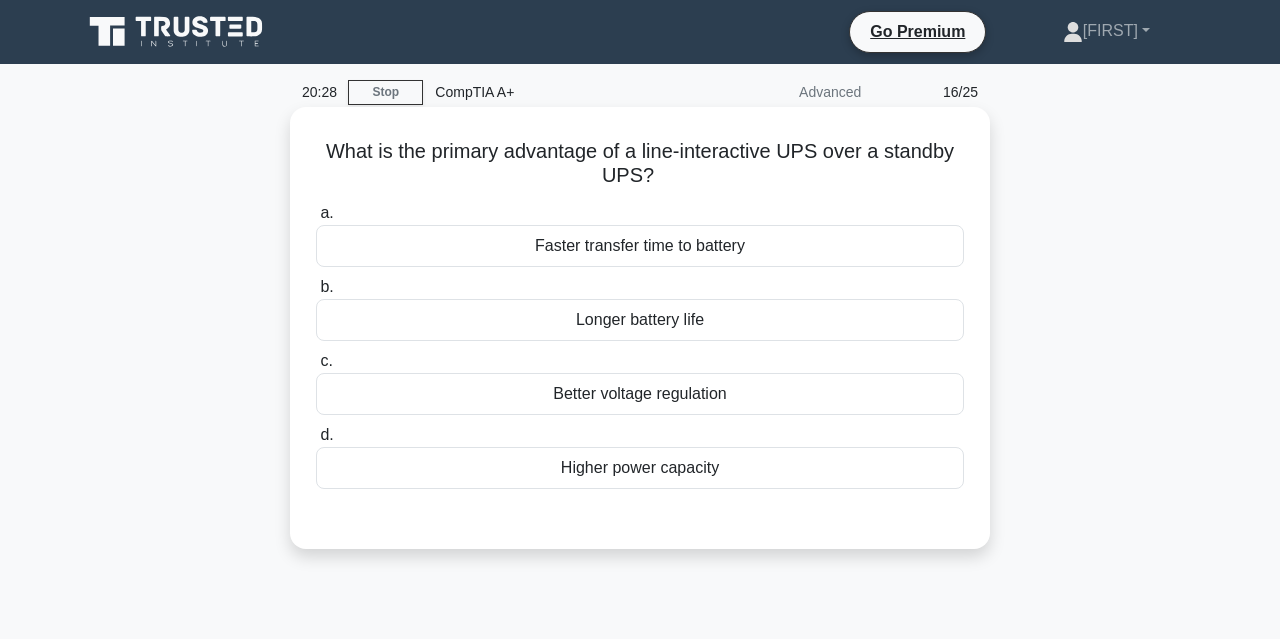 click on "Higher power capacity" at bounding box center (640, 468) 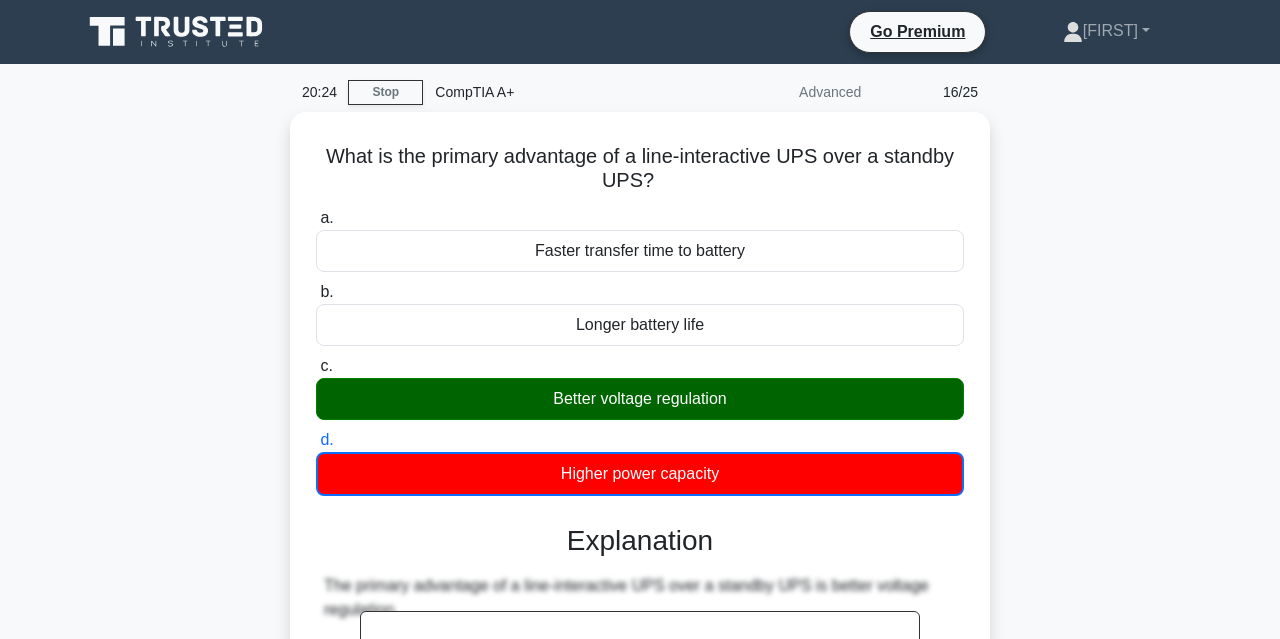 scroll, scrollTop: 617, scrollLeft: 0, axis: vertical 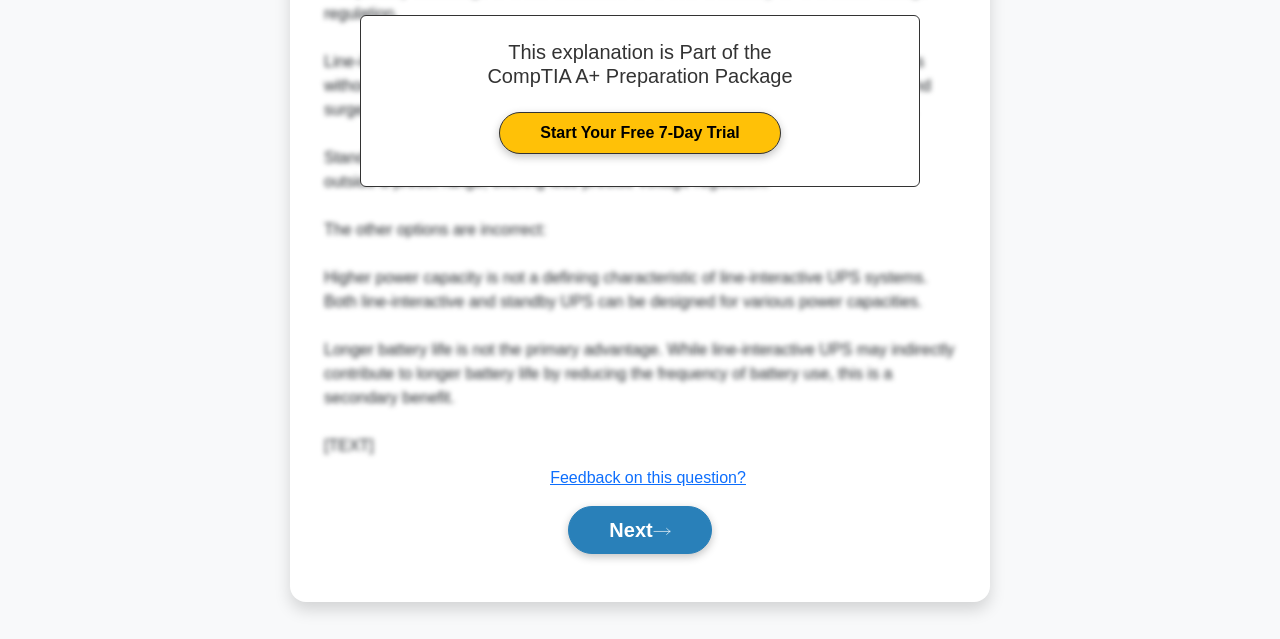 click on "Next" at bounding box center (639, 530) 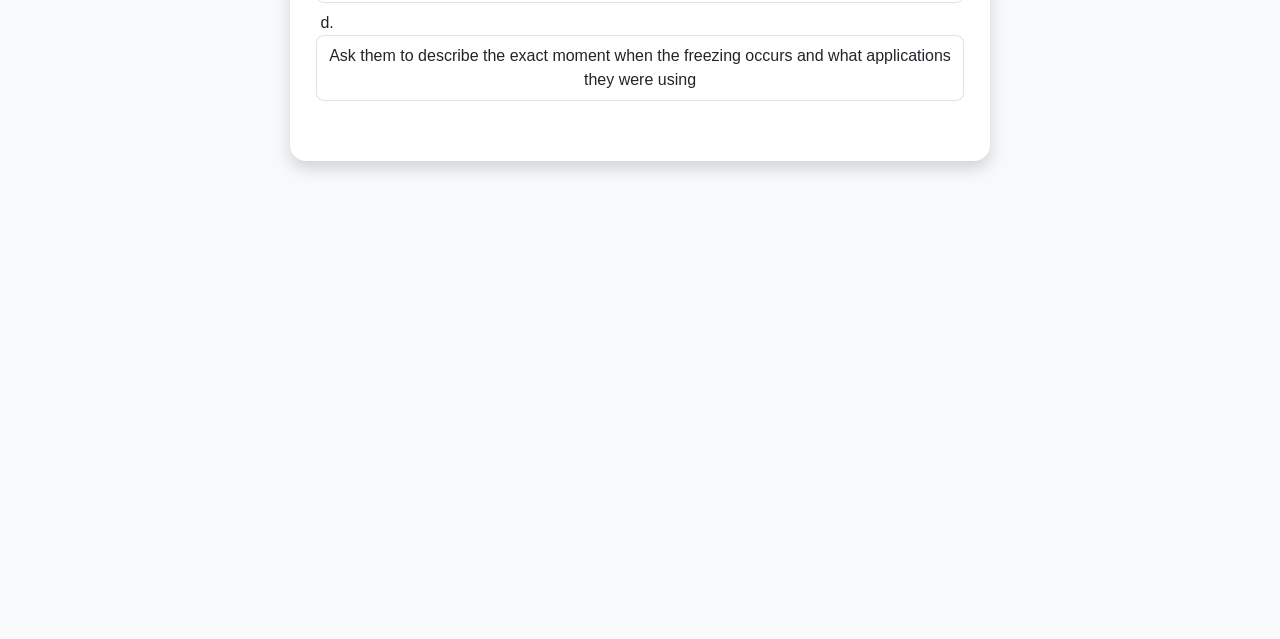 scroll, scrollTop: 0, scrollLeft: 0, axis: both 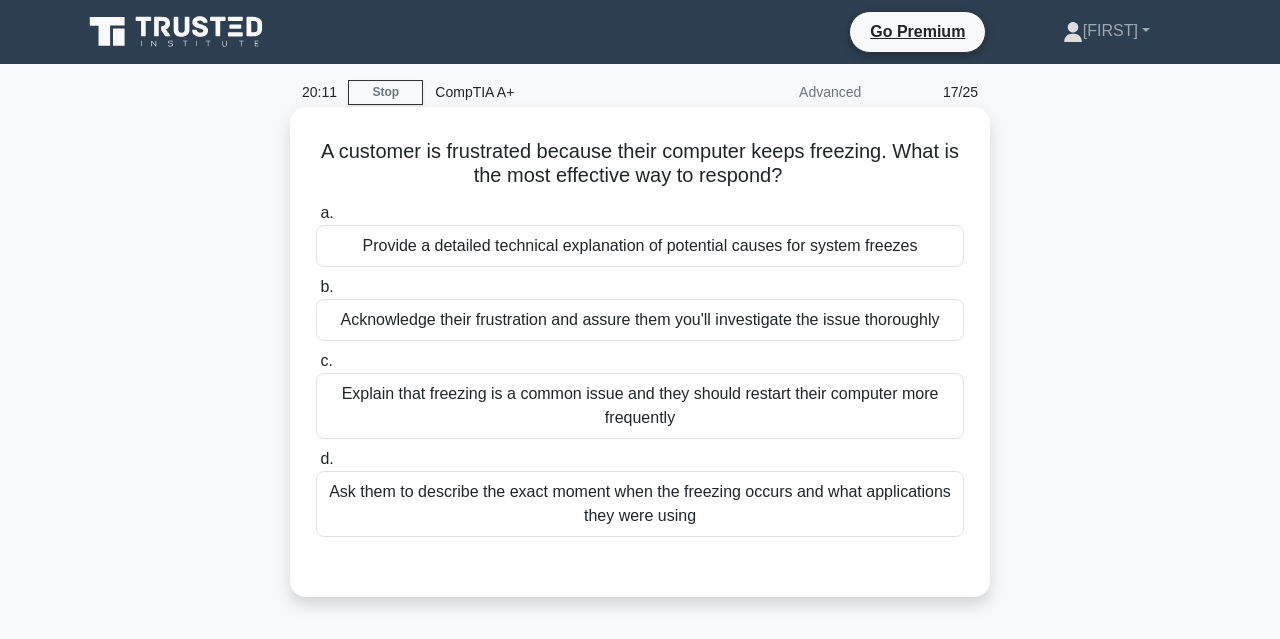 click on "Acknowledge their frustration and assure them you'll investigate the issue thoroughly" at bounding box center [640, 320] 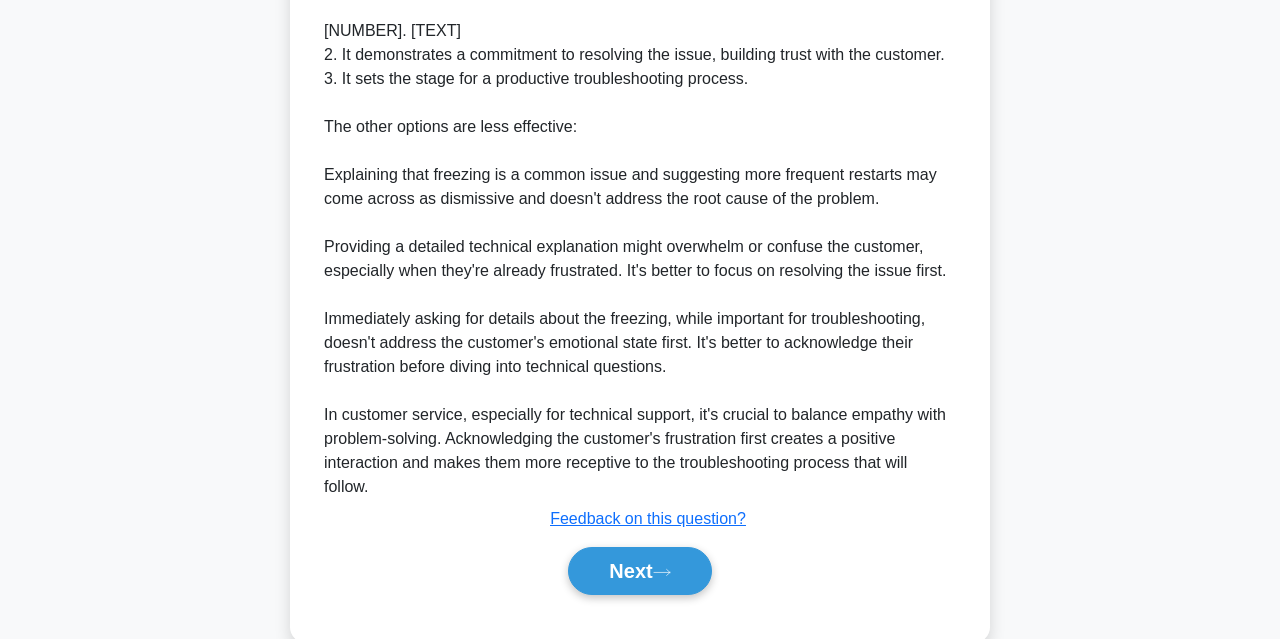 scroll, scrollTop: 759, scrollLeft: 0, axis: vertical 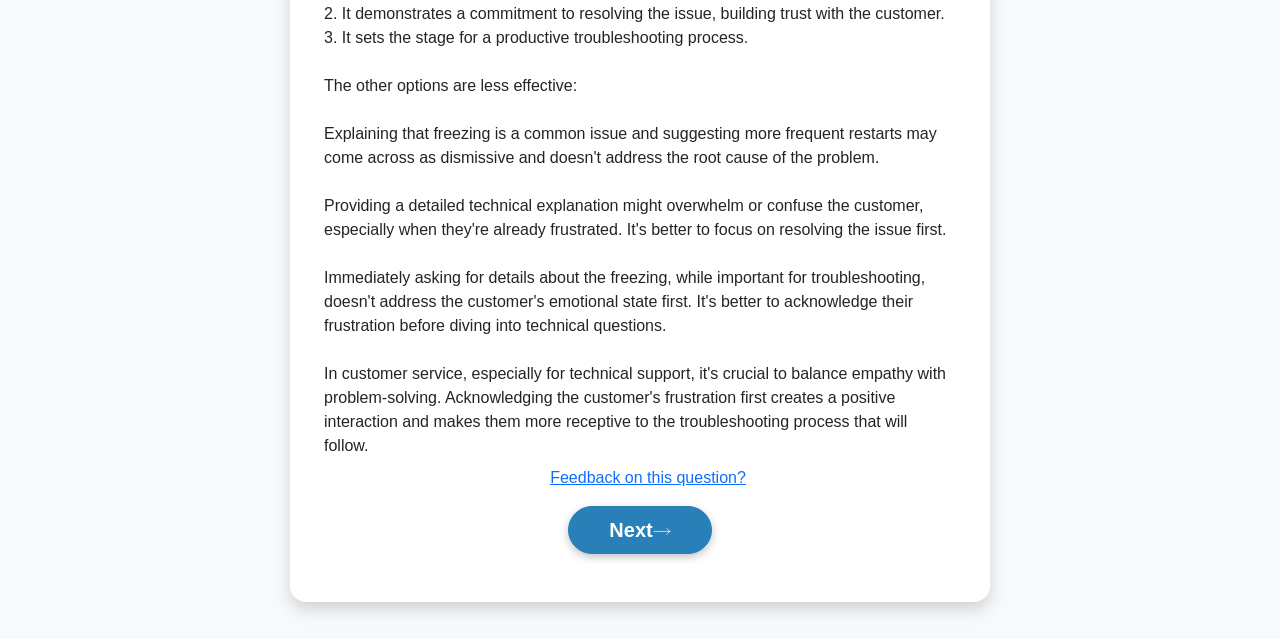 click at bounding box center (662, 531) 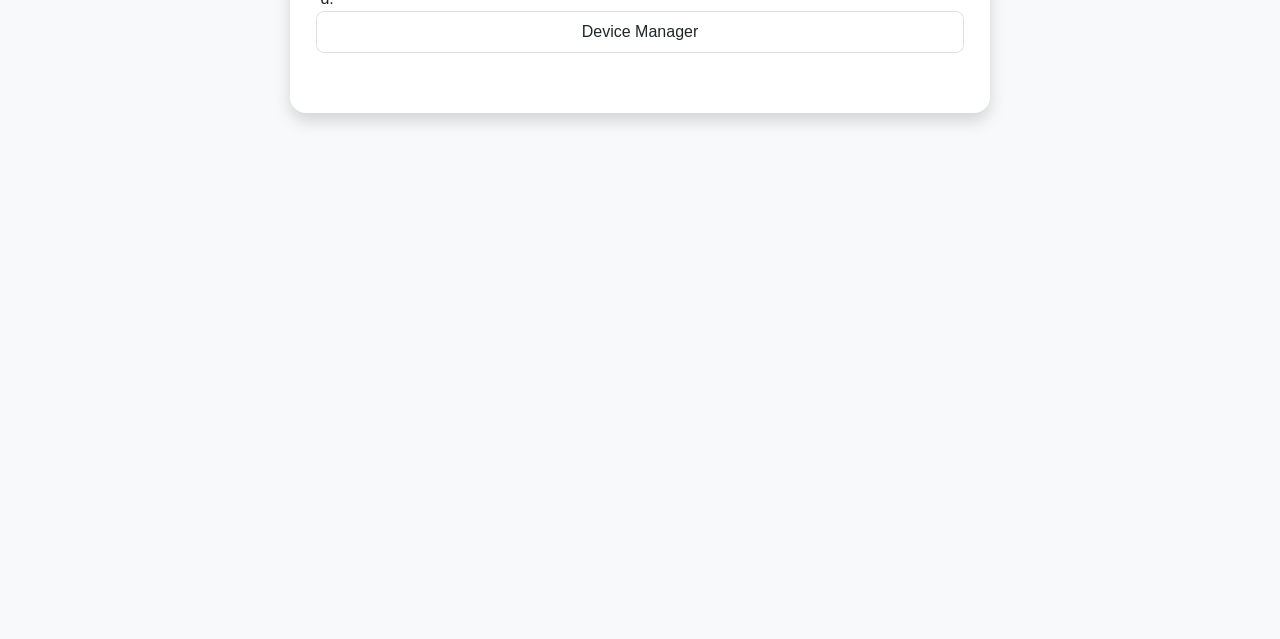 scroll, scrollTop: 0, scrollLeft: 0, axis: both 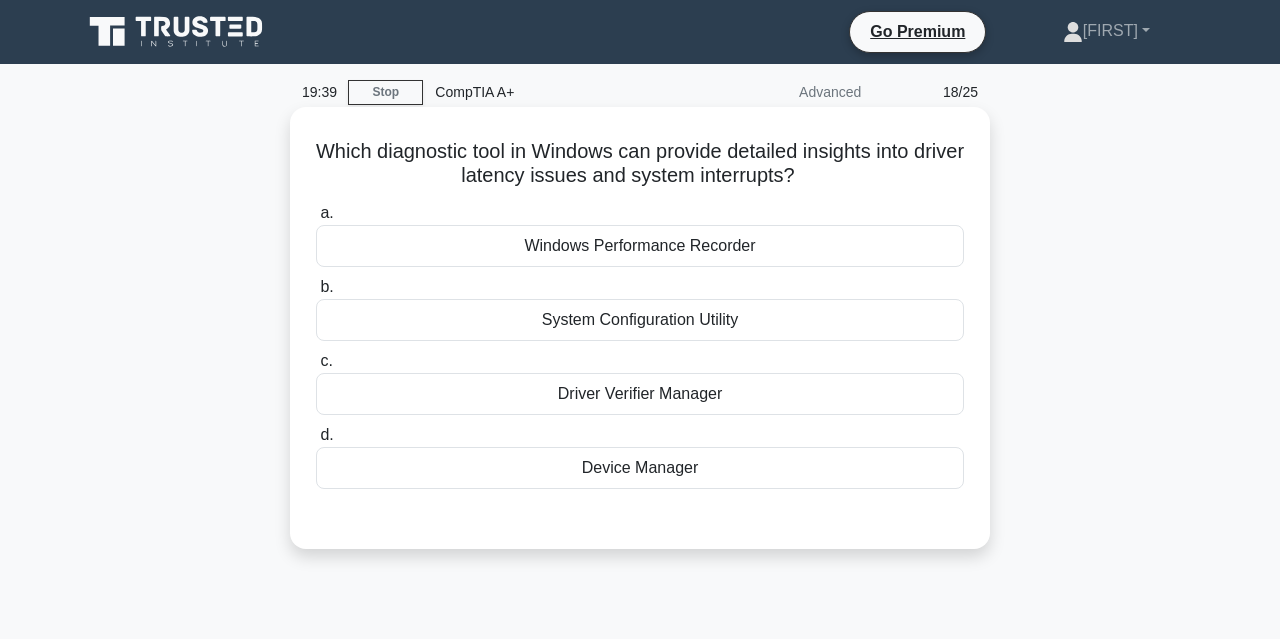 click on "Windows Performance Recorder" at bounding box center [640, 246] 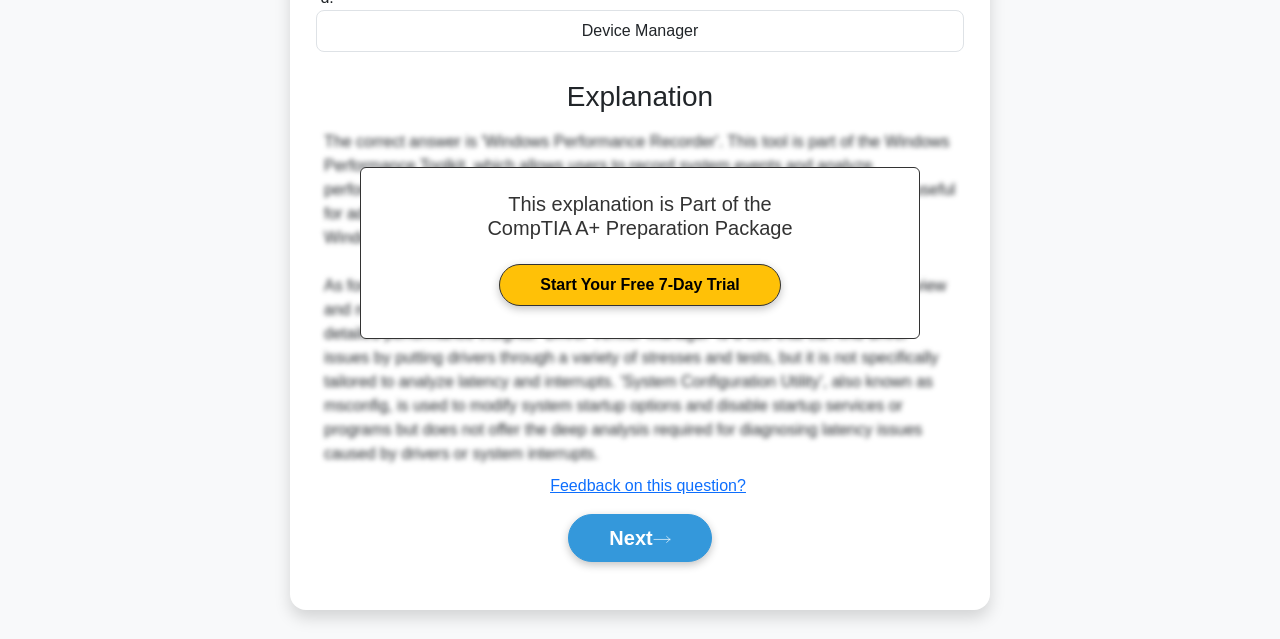 scroll, scrollTop: 447, scrollLeft: 0, axis: vertical 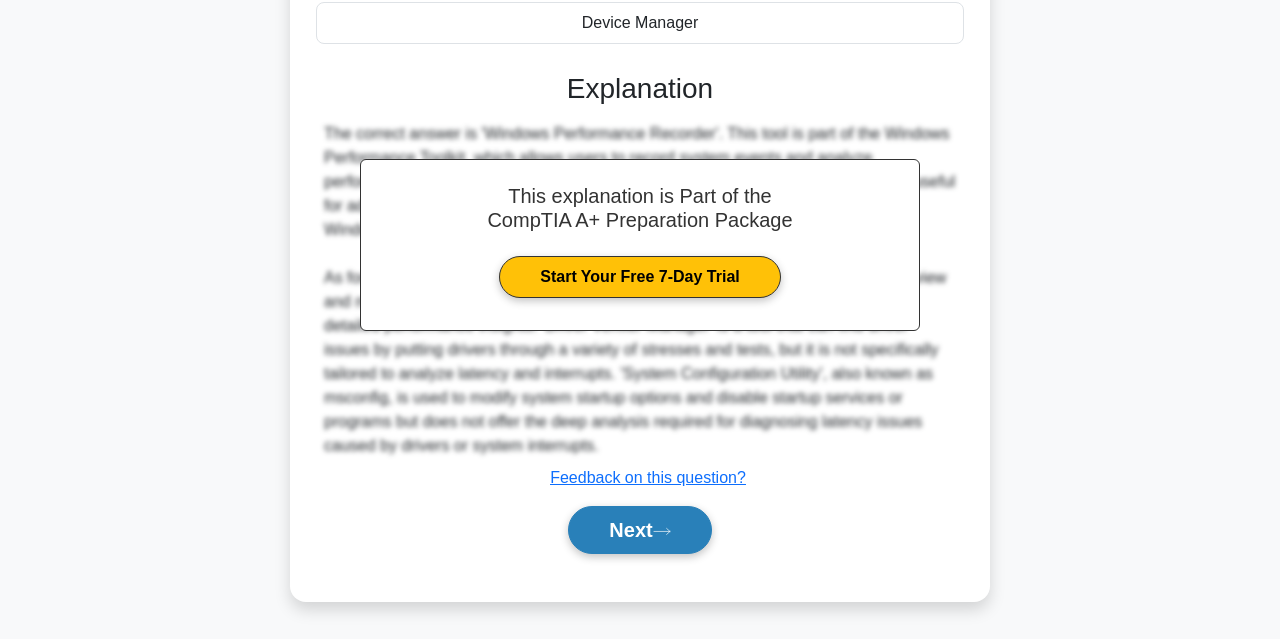 click on "Next" at bounding box center [639, 530] 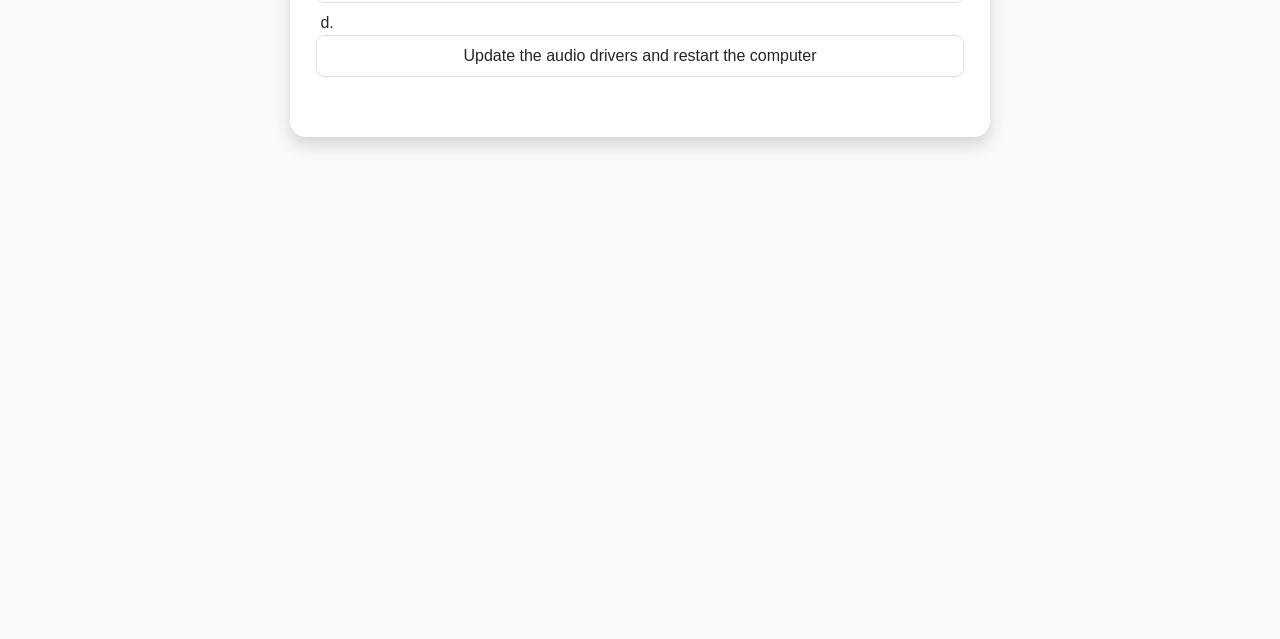 scroll, scrollTop: 0, scrollLeft: 0, axis: both 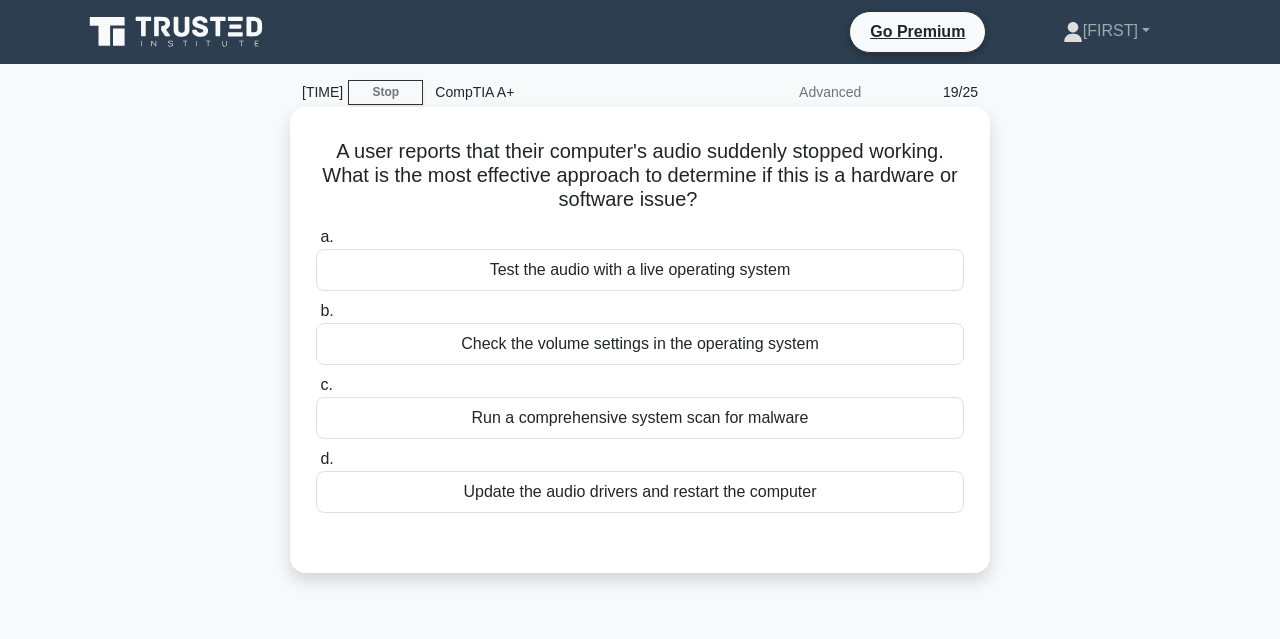click on "Test the audio with a live operating system" at bounding box center (640, 270) 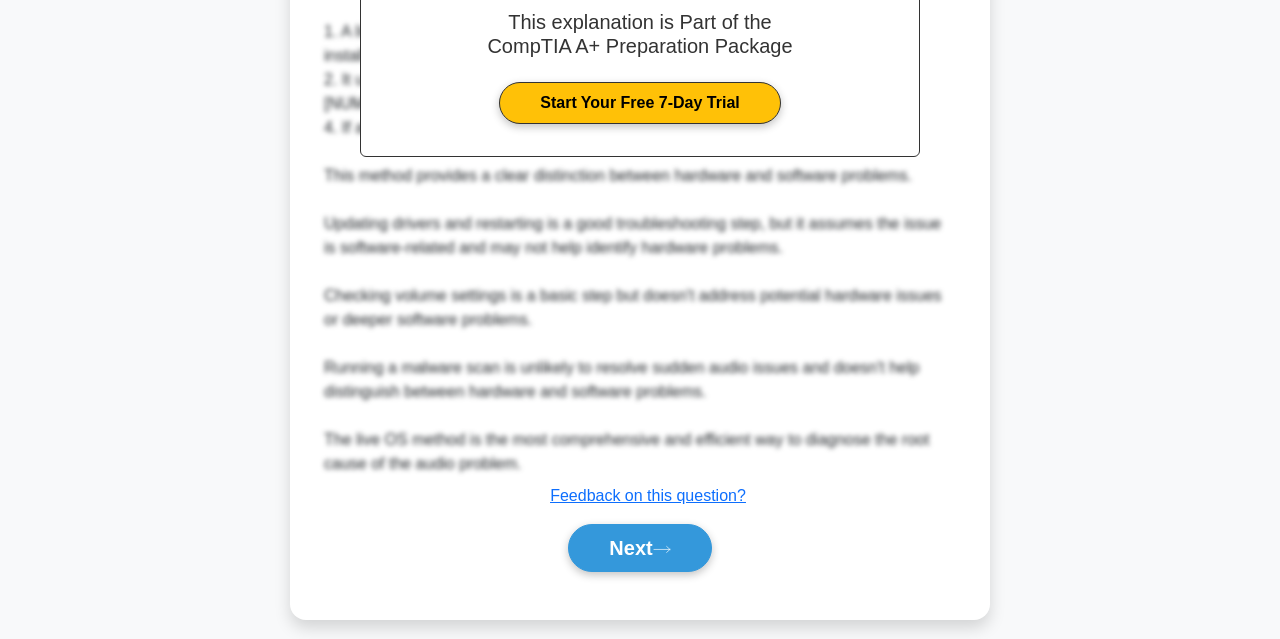scroll, scrollTop: 663, scrollLeft: 0, axis: vertical 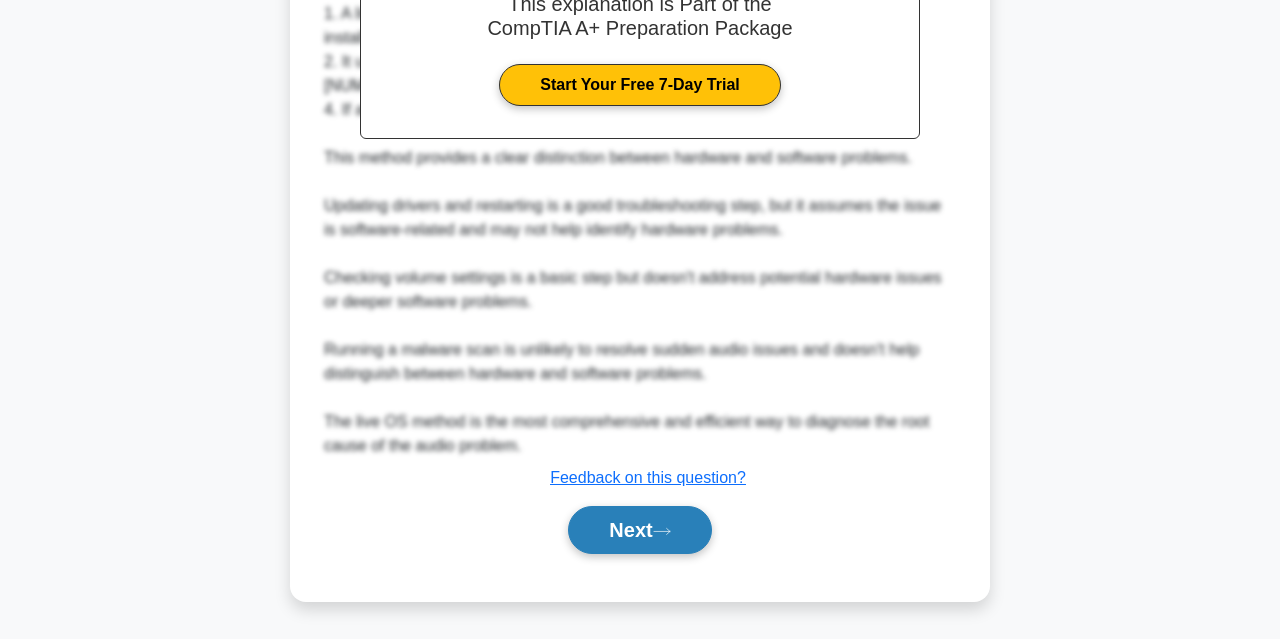 click on "Next" at bounding box center (639, 530) 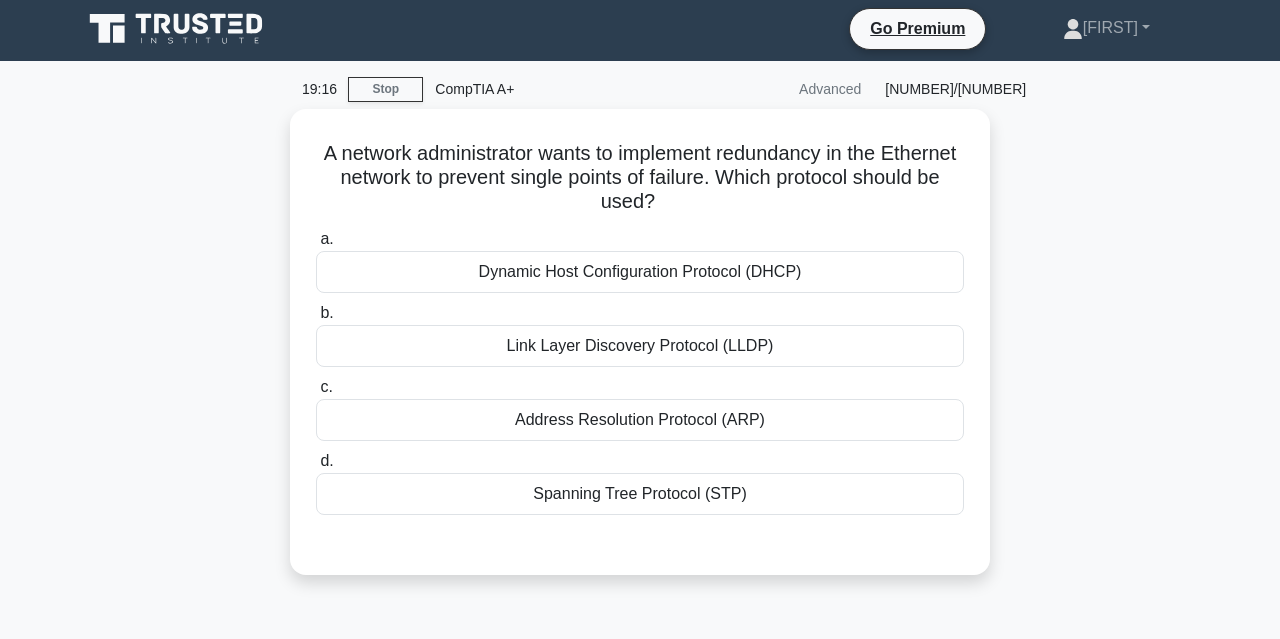 scroll, scrollTop: 0, scrollLeft: 0, axis: both 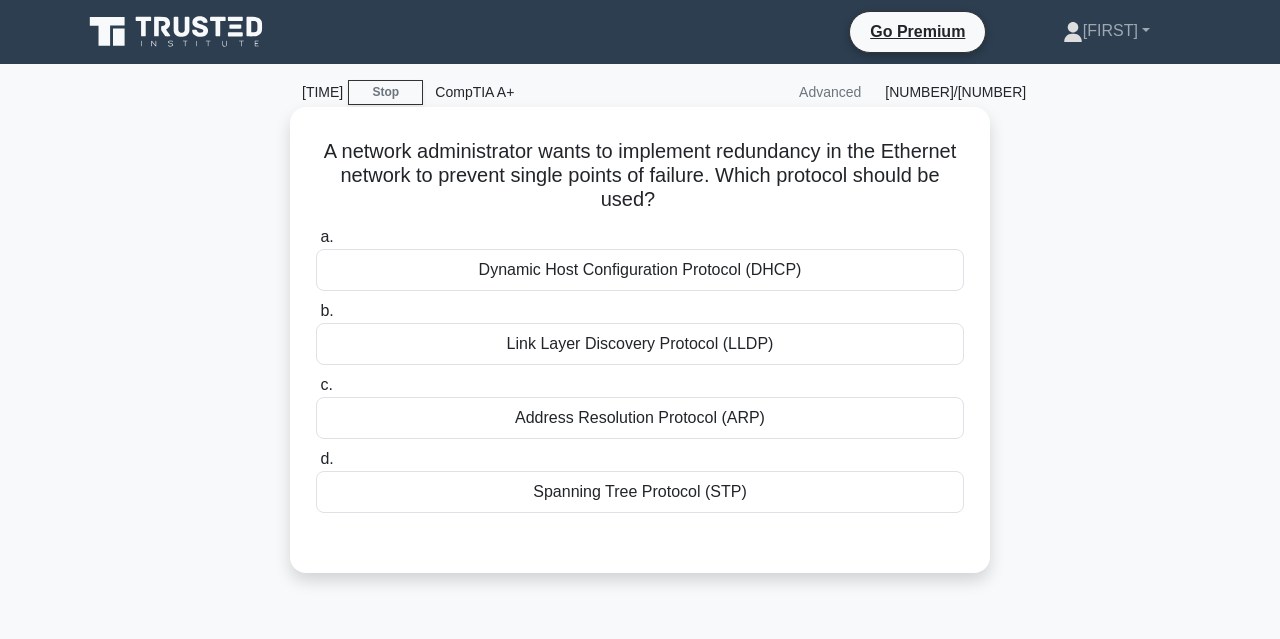 click on "Spanning Tree Protocol (STP)" at bounding box center (640, 492) 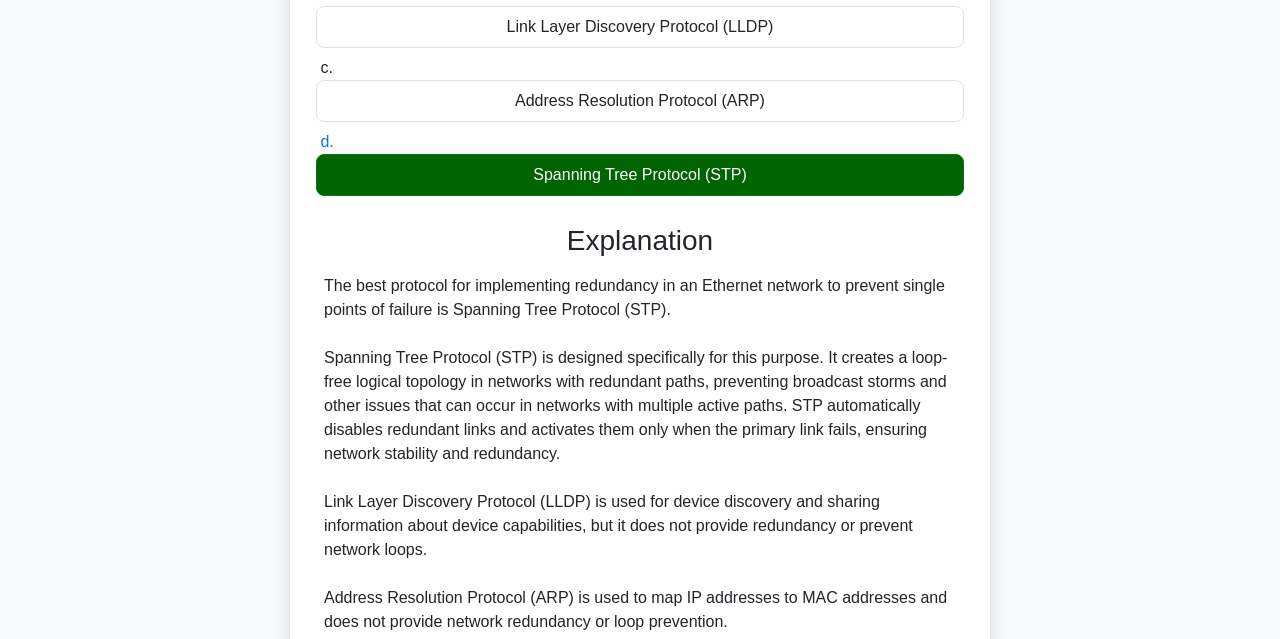 scroll, scrollTop: 567, scrollLeft: 0, axis: vertical 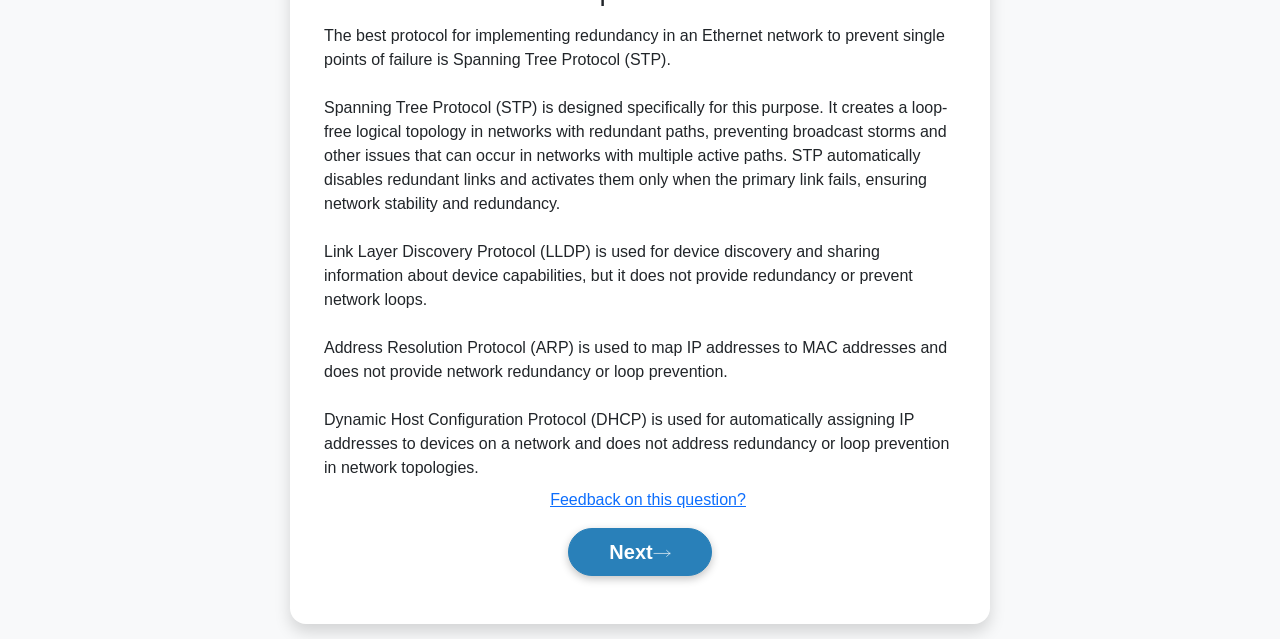 click on "Next" at bounding box center (639, 552) 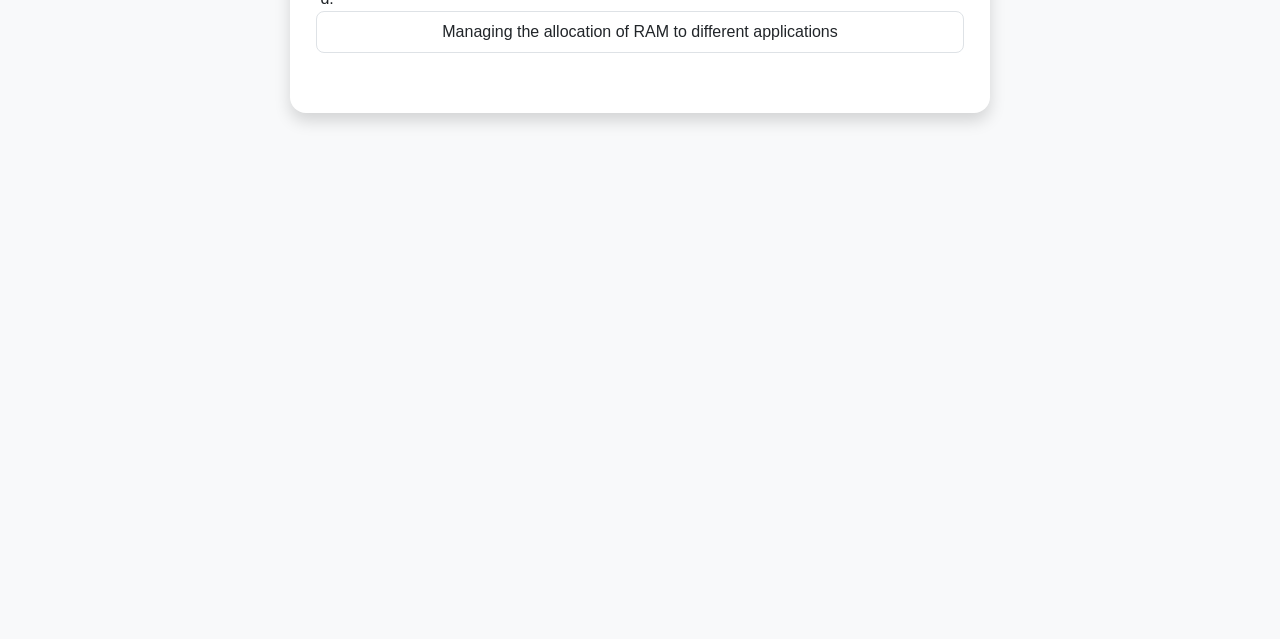 scroll, scrollTop: 0, scrollLeft: 0, axis: both 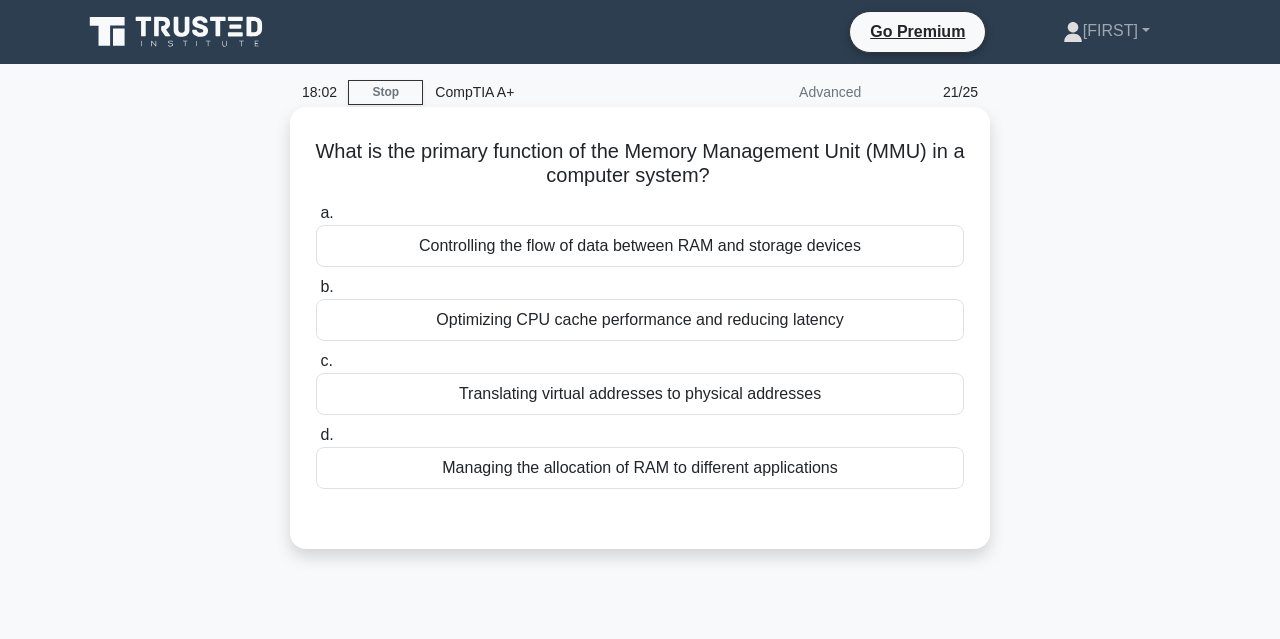 click on "Managing the allocation of RAM to different applications" at bounding box center [640, 468] 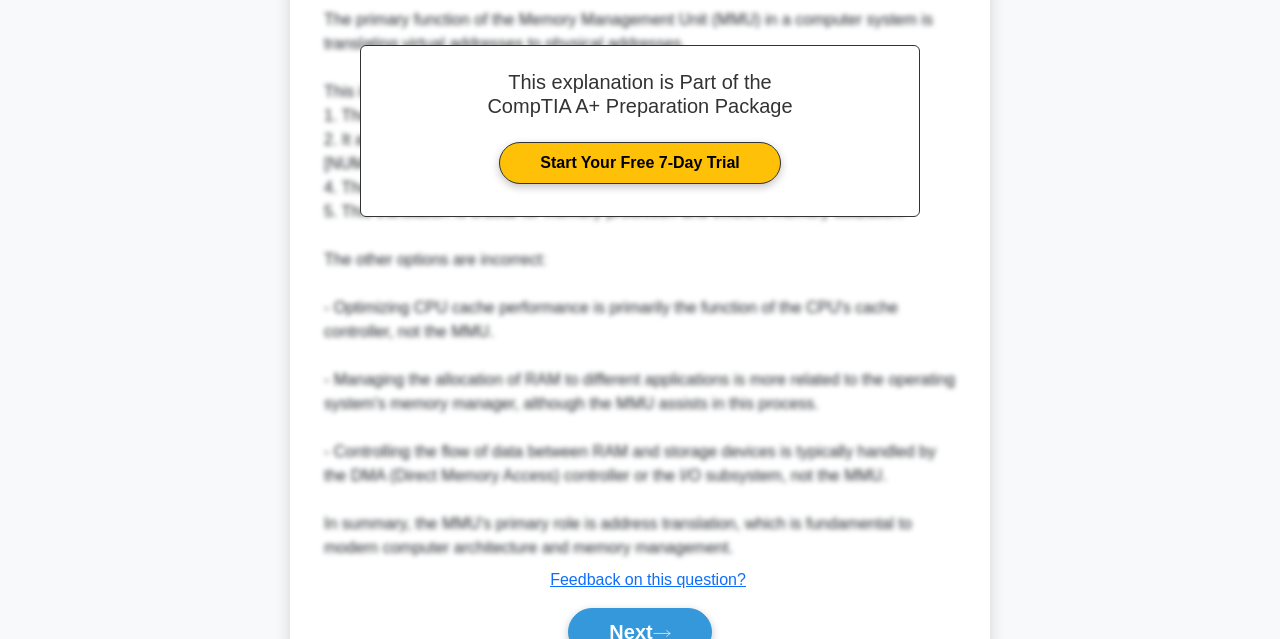 scroll, scrollTop: 665, scrollLeft: 0, axis: vertical 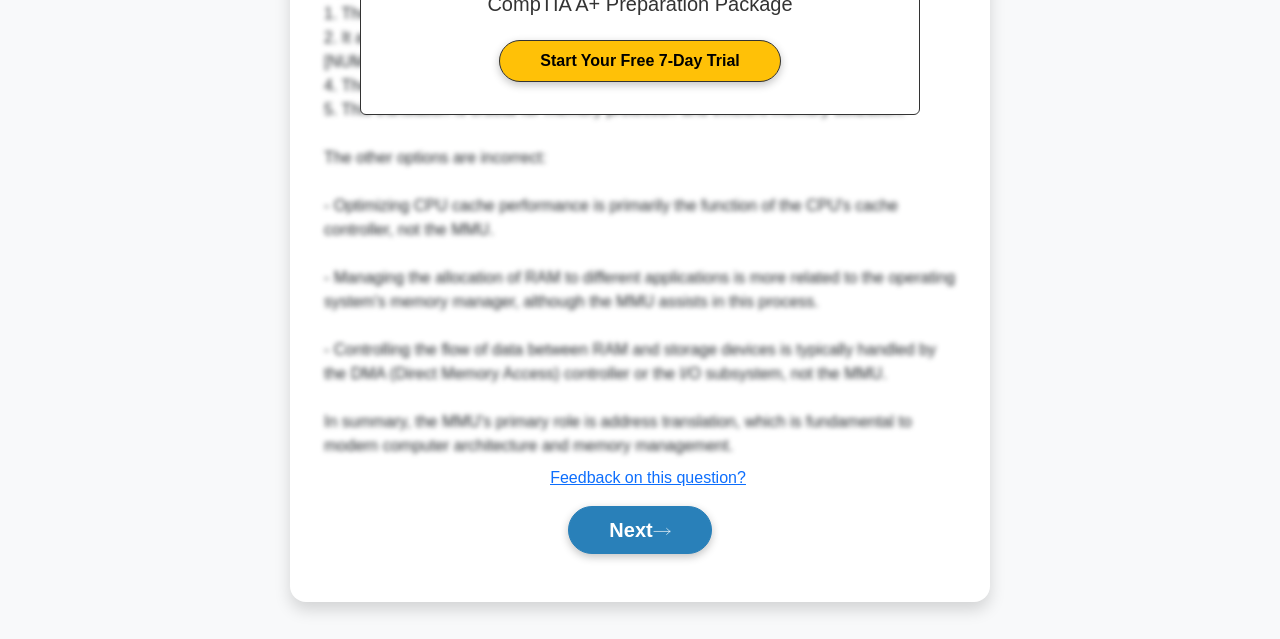 click on "Next" at bounding box center [639, 530] 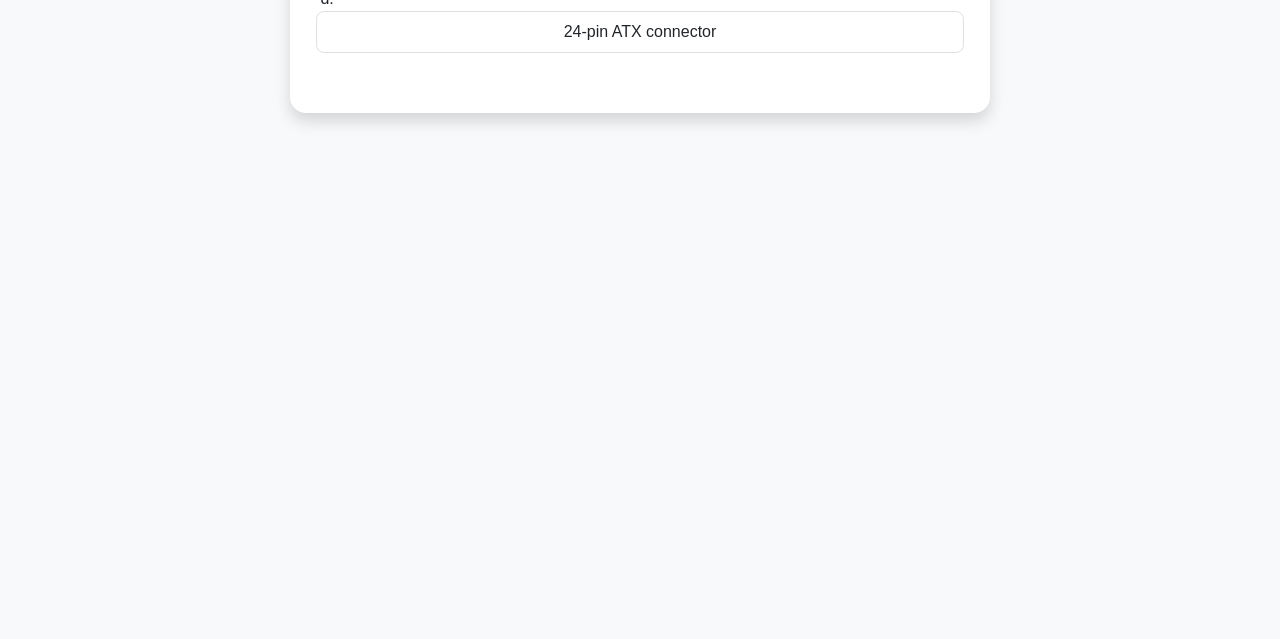 scroll, scrollTop: 0, scrollLeft: 0, axis: both 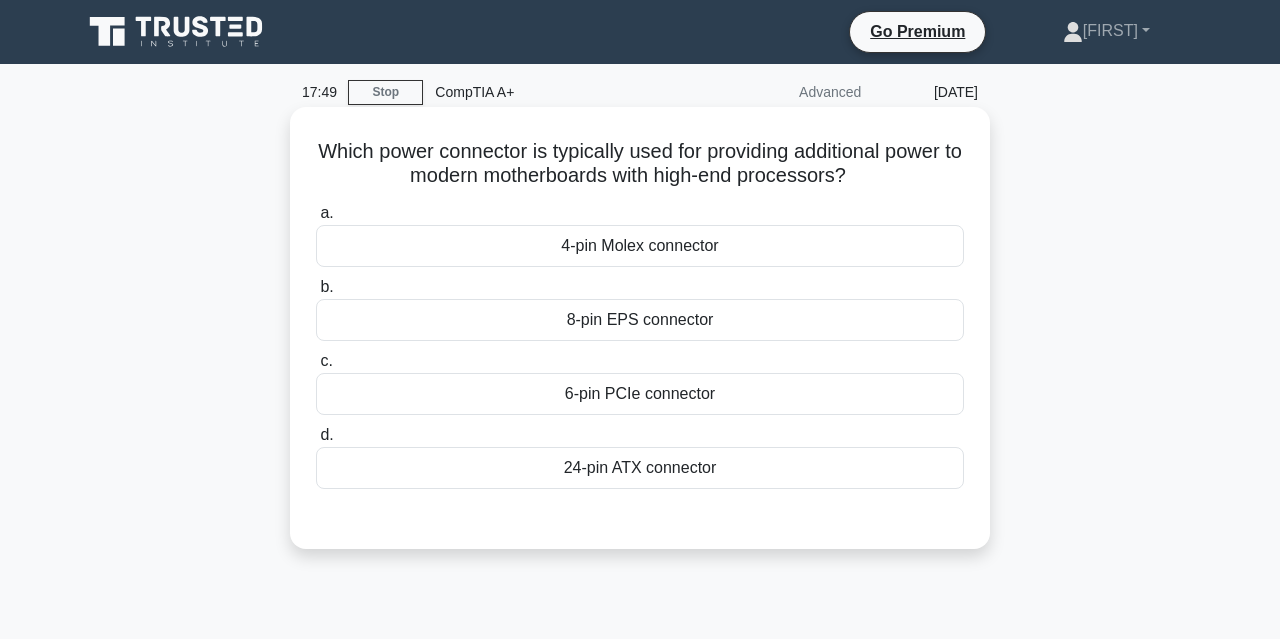 click on "24-pin ATX connector" at bounding box center (640, 468) 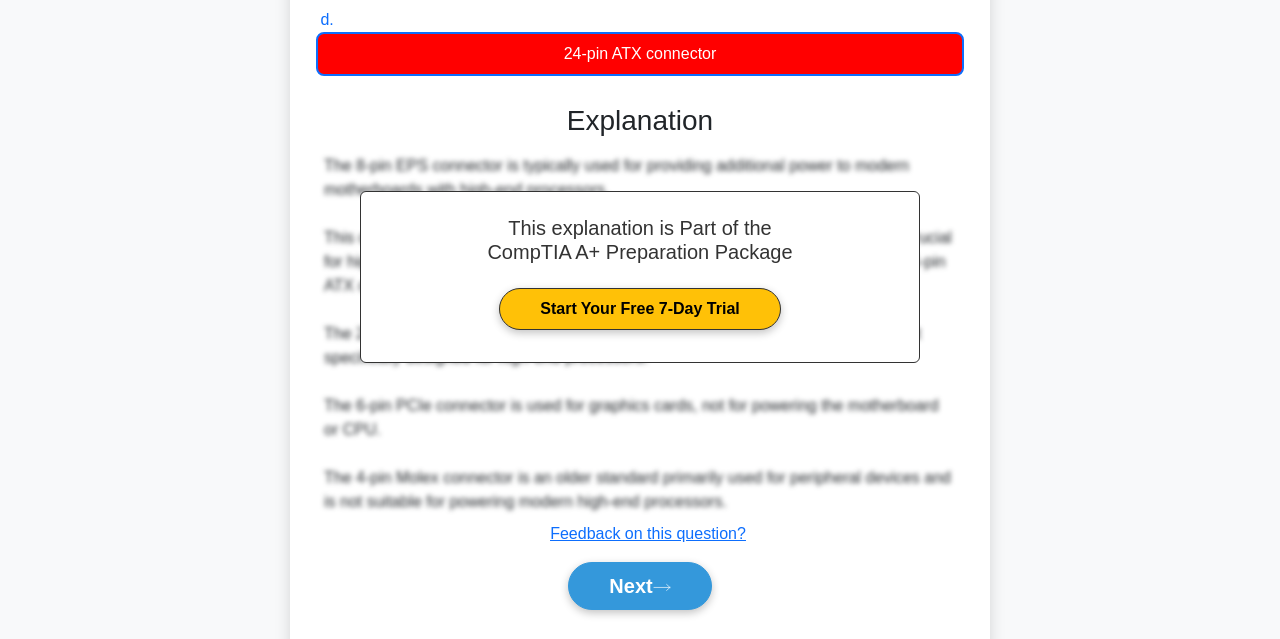 scroll, scrollTop: 473, scrollLeft: 0, axis: vertical 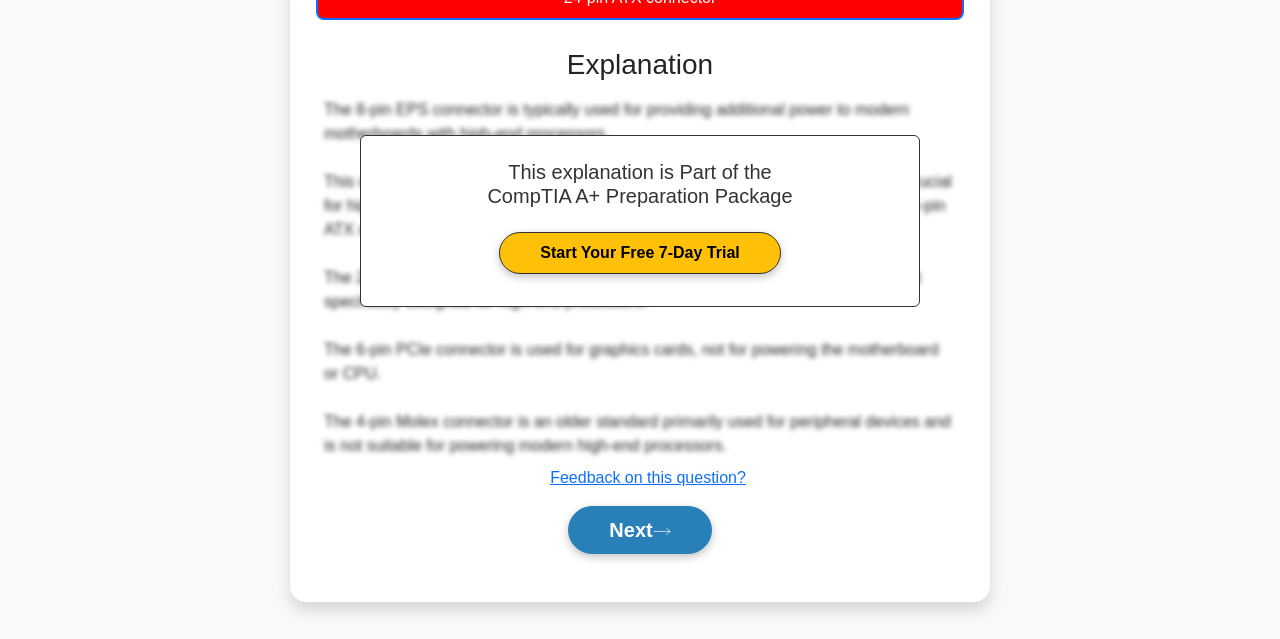 click on "Next" at bounding box center (639, 530) 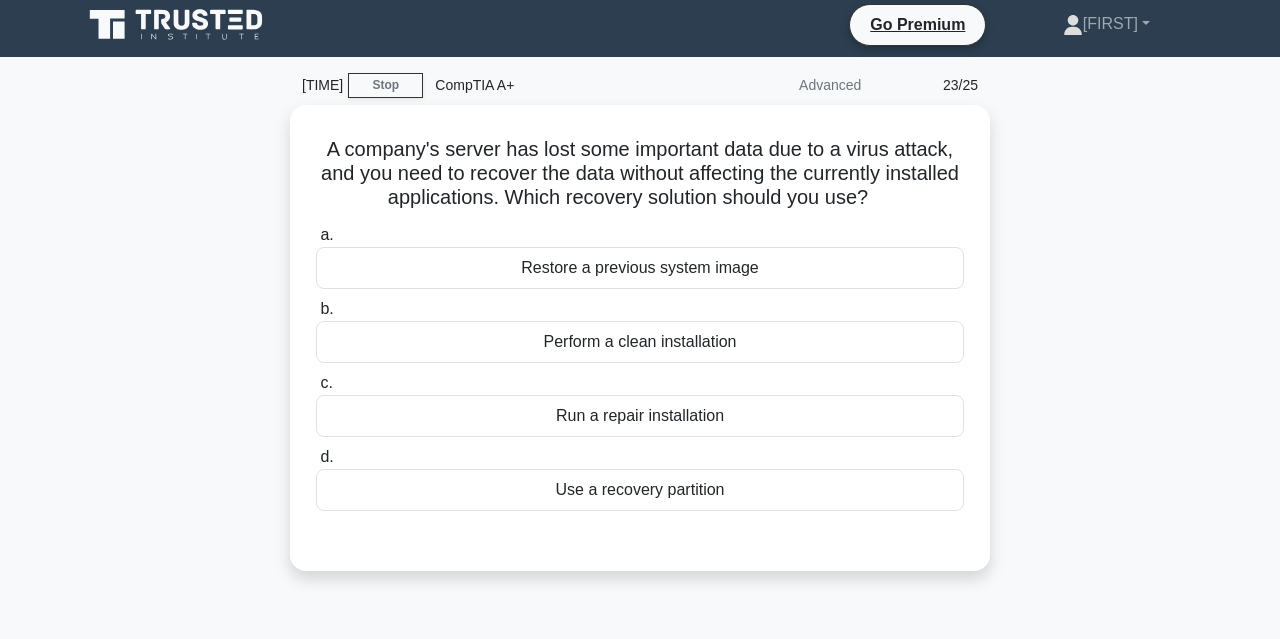 scroll, scrollTop: 0, scrollLeft: 0, axis: both 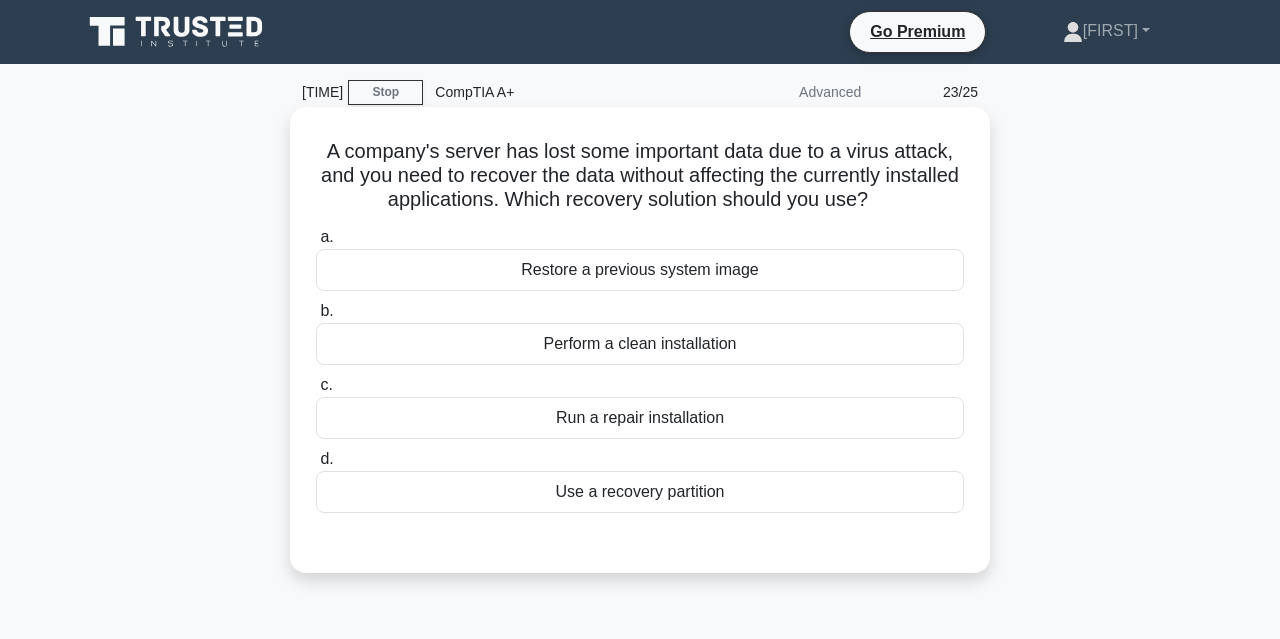 click on "Run a repair installation" at bounding box center (640, 418) 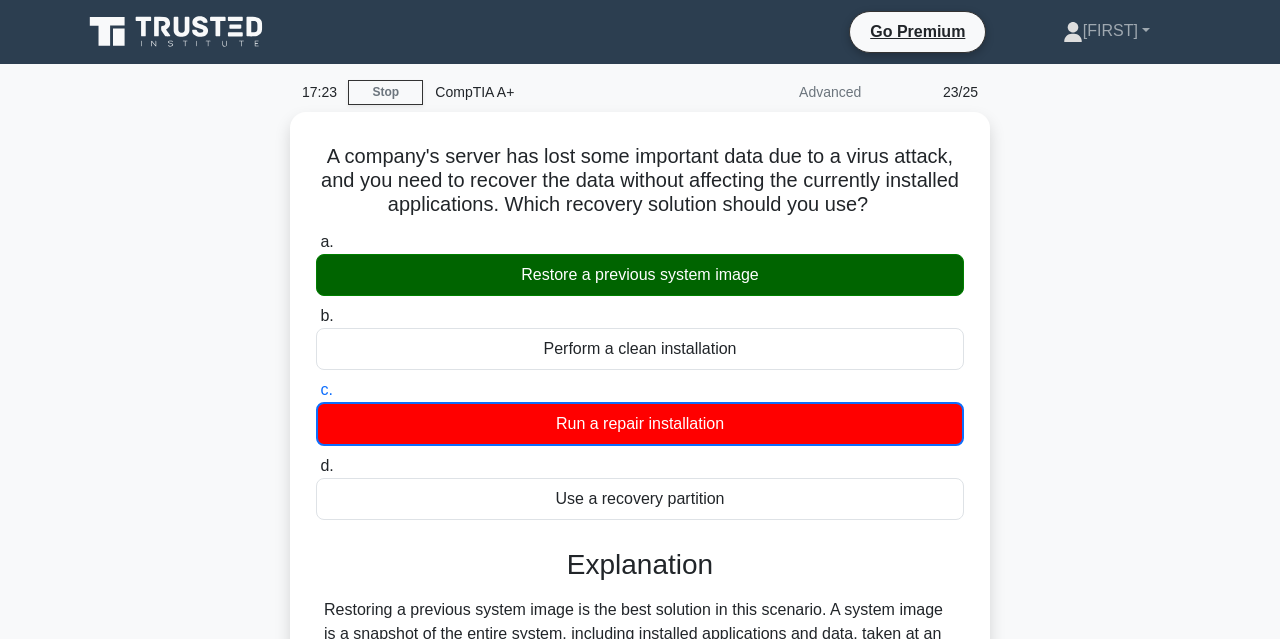 scroll, scrollTop: 441, scrollLeft: 0, axis: vertical 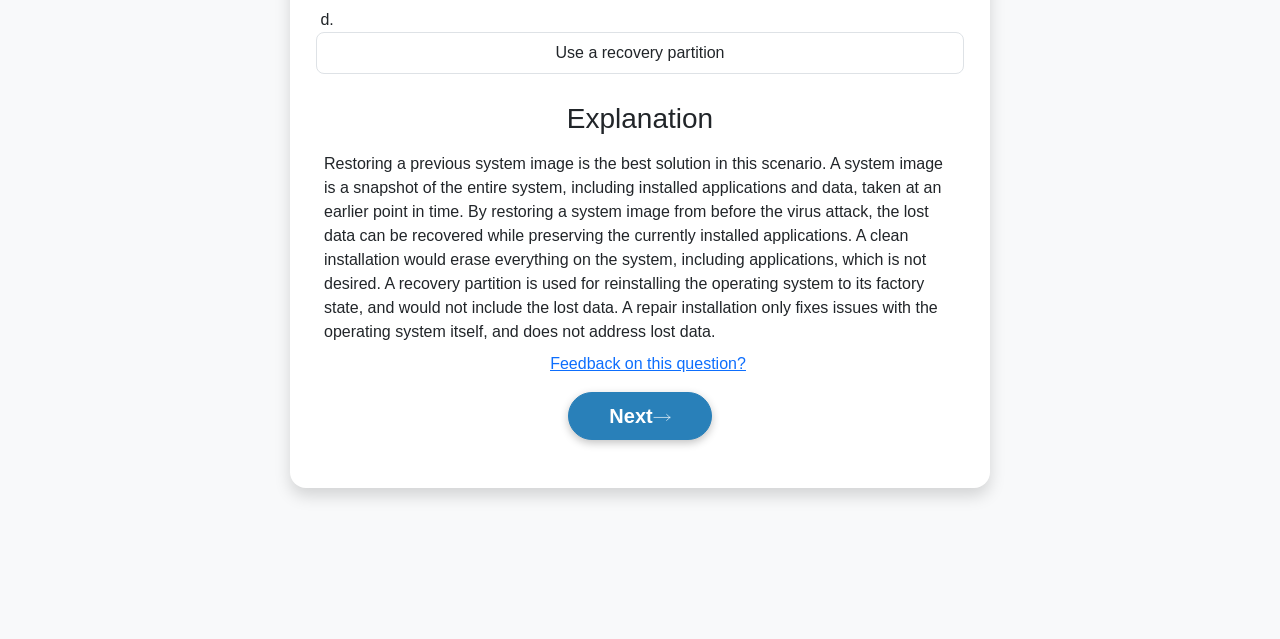 click on "Next" at bounding box center [639, 416] 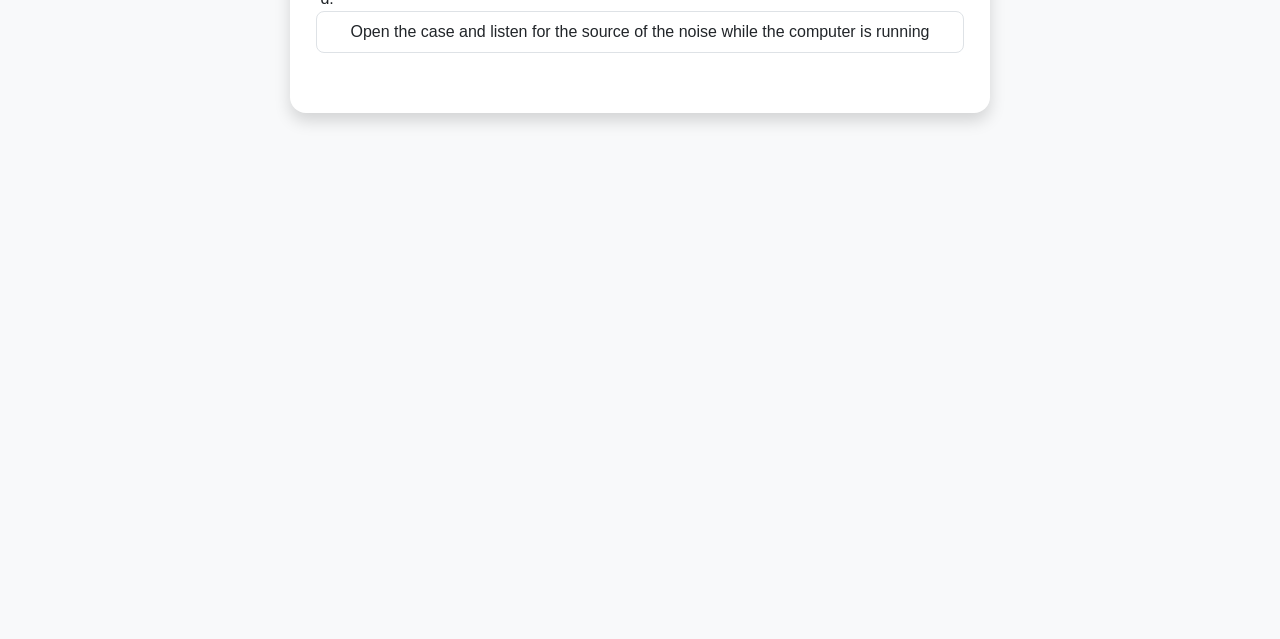 scroll, scrollTop: 0, scrollLeft: 0, axis: both 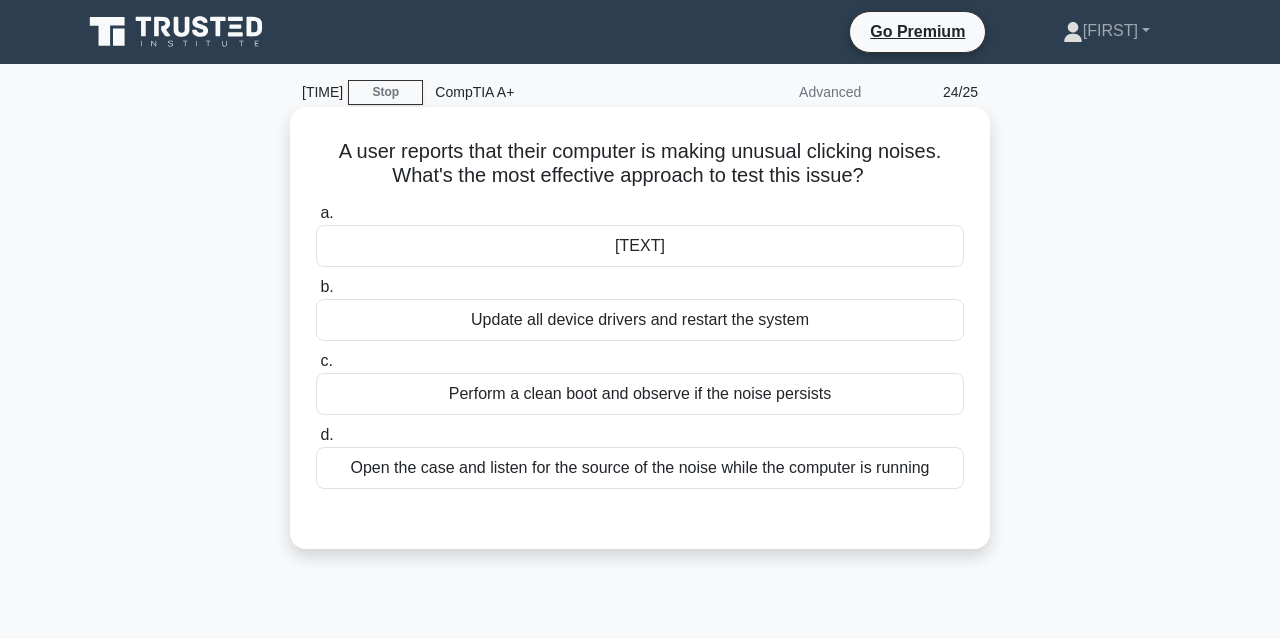 click on "[TEXT]" at bounding box center [640, 246] 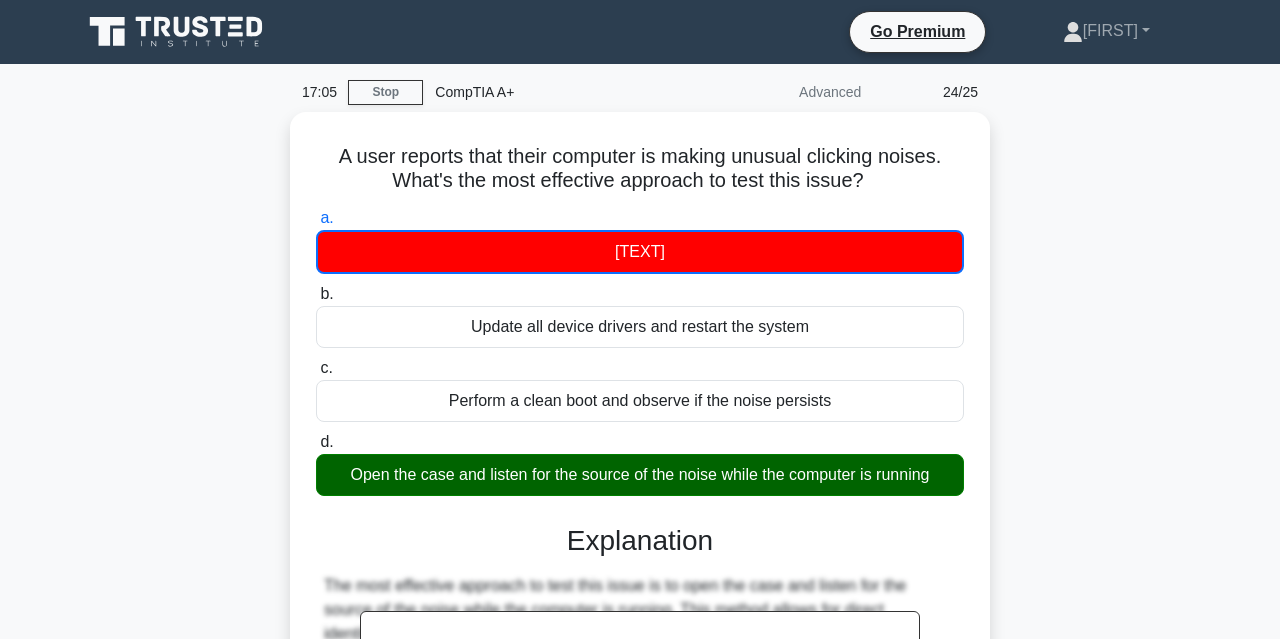 scroll, scrollTop: 545, scrollLeft: 0, axis: vertical 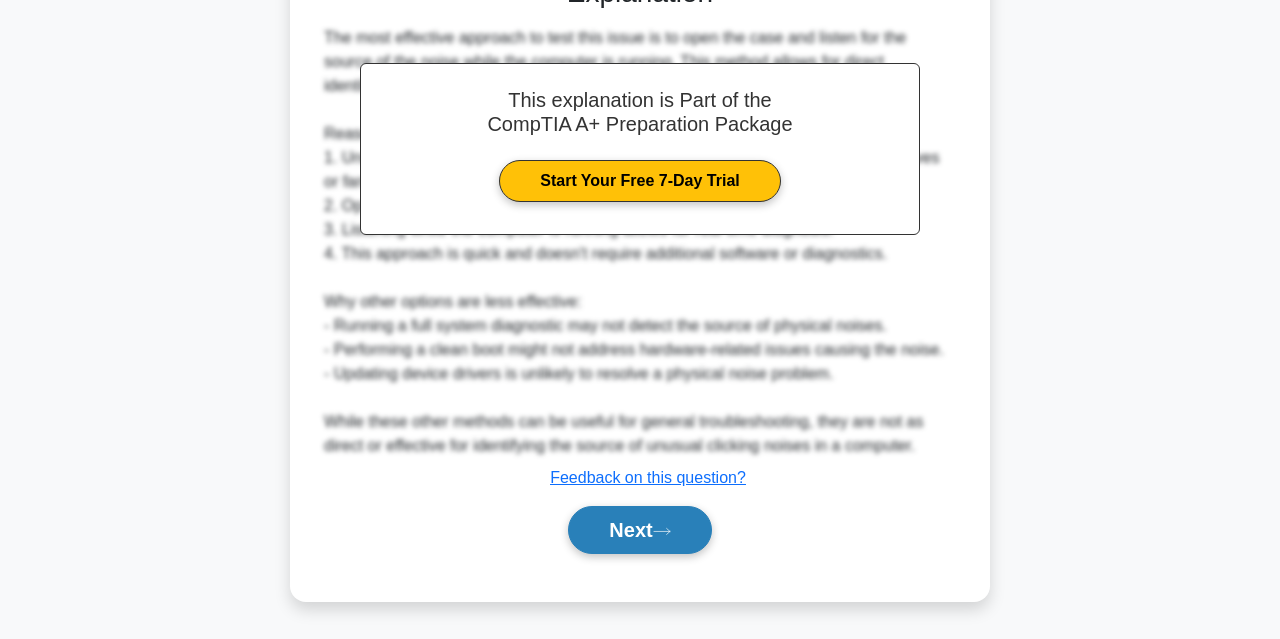 click at bounding box center (662, 531) 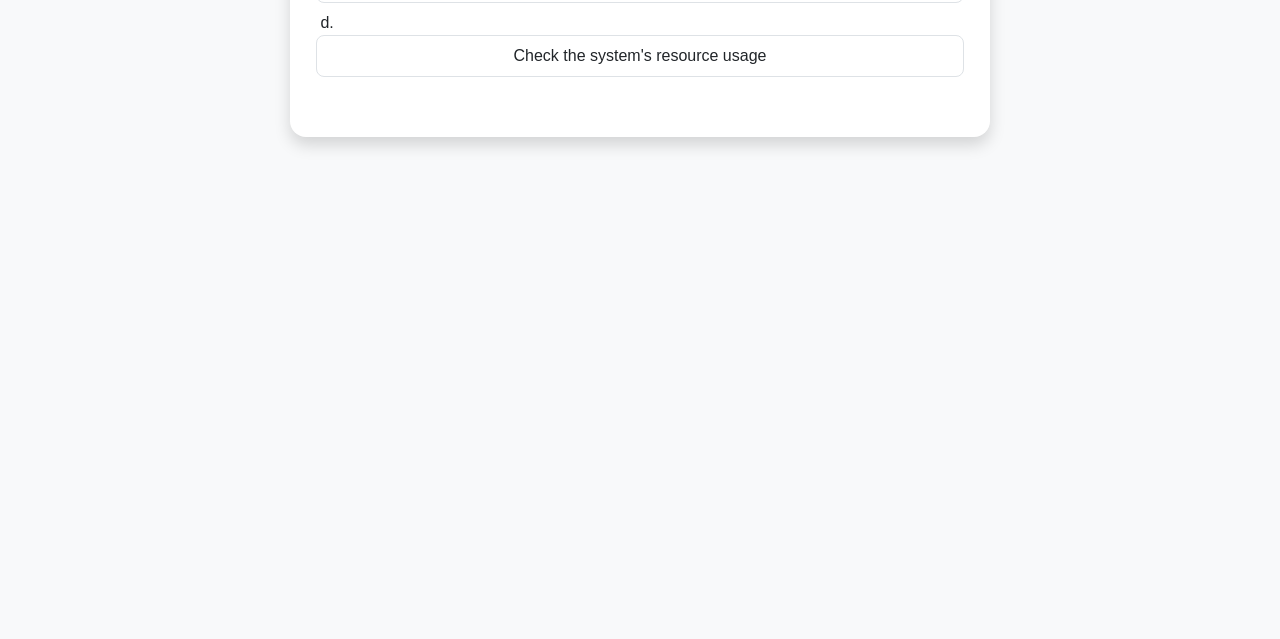 scroll, scrollTop: 0, scrollLeft: 0, axis: both 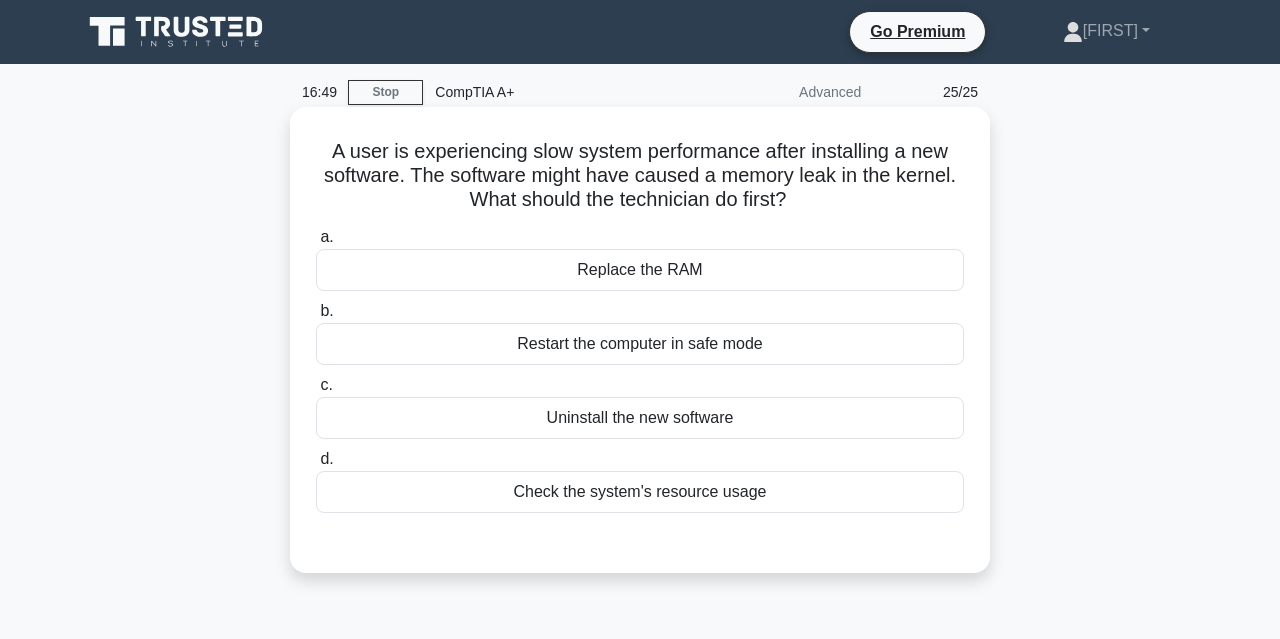 click on "Uninstall the new software" at bounding box center [640, 418] 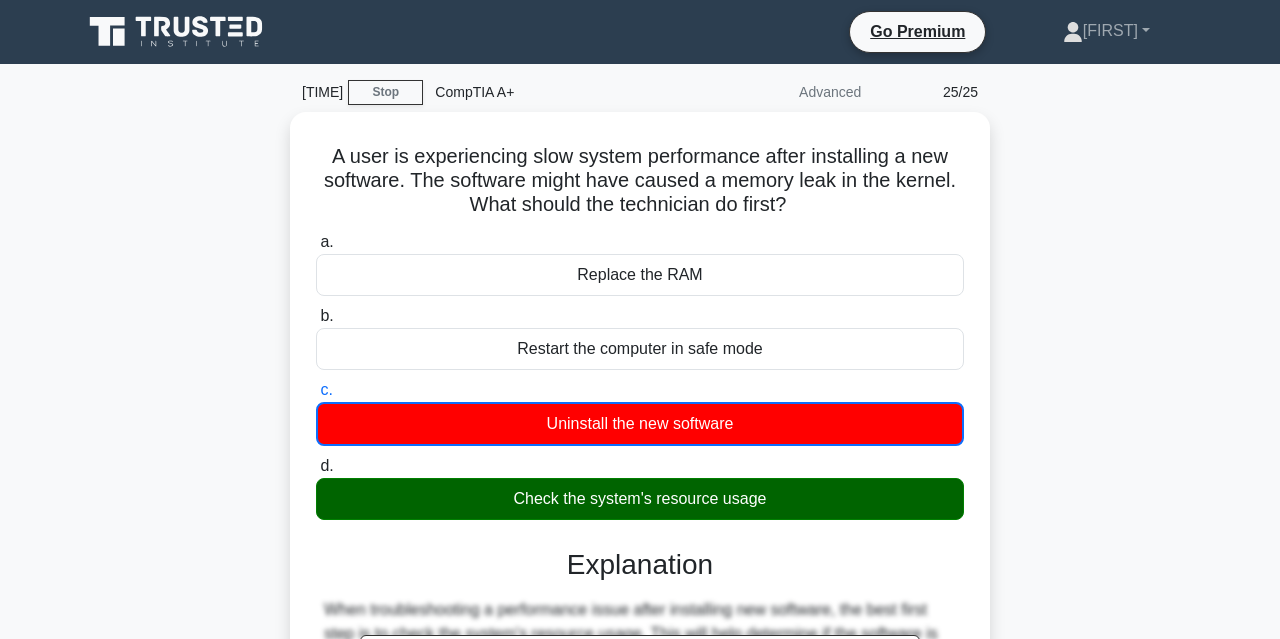 scroll, scrollTop: 441, scrollLeft: 0, axis: vertical 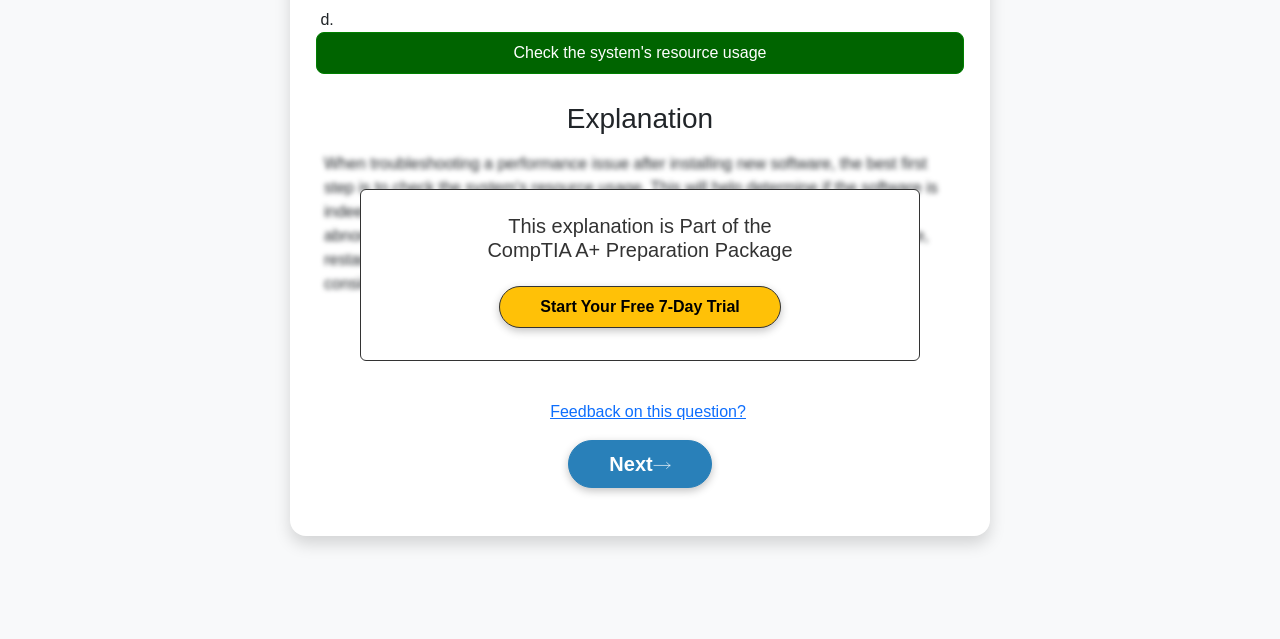 click on "Next" at bounding box center [639, 464] 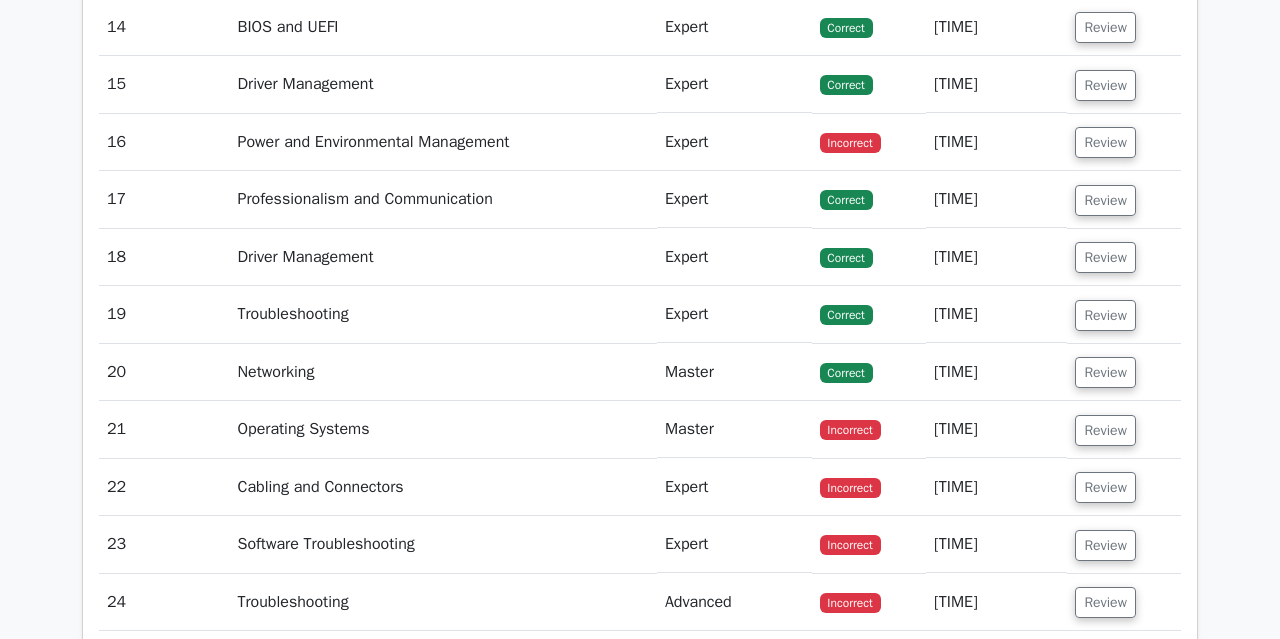 scroll, scrollTop: 3295, scrollLeft: 0, axis: vertical 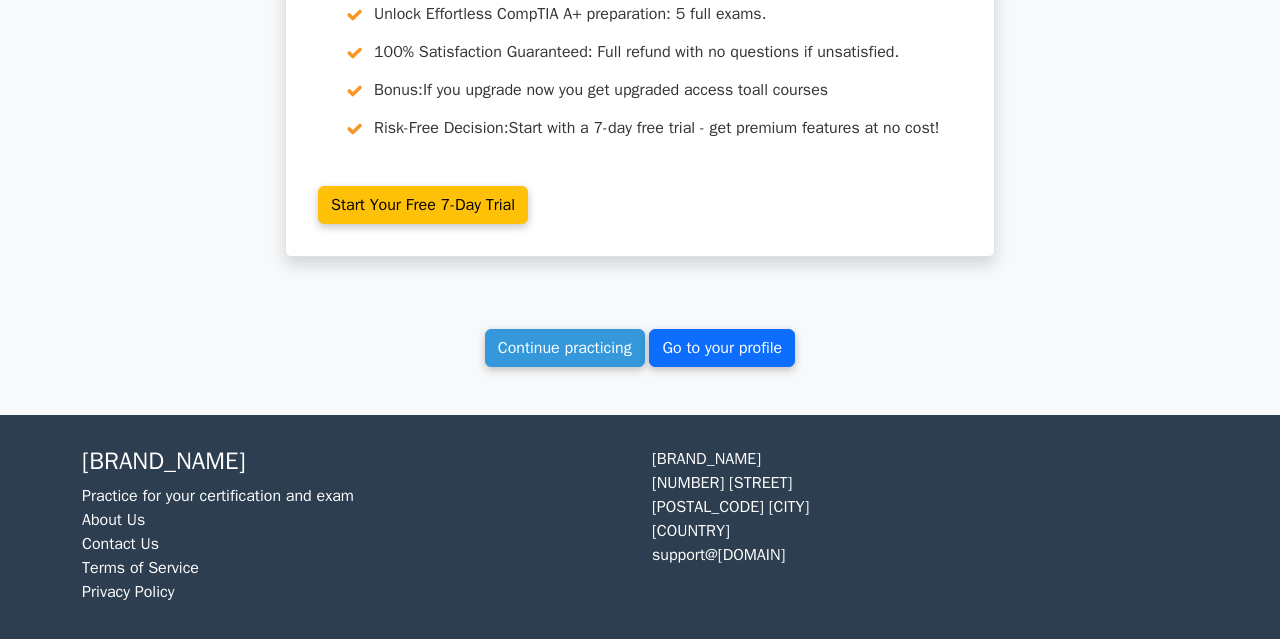click on "Go to your profile" at bounding box center [722, 348] 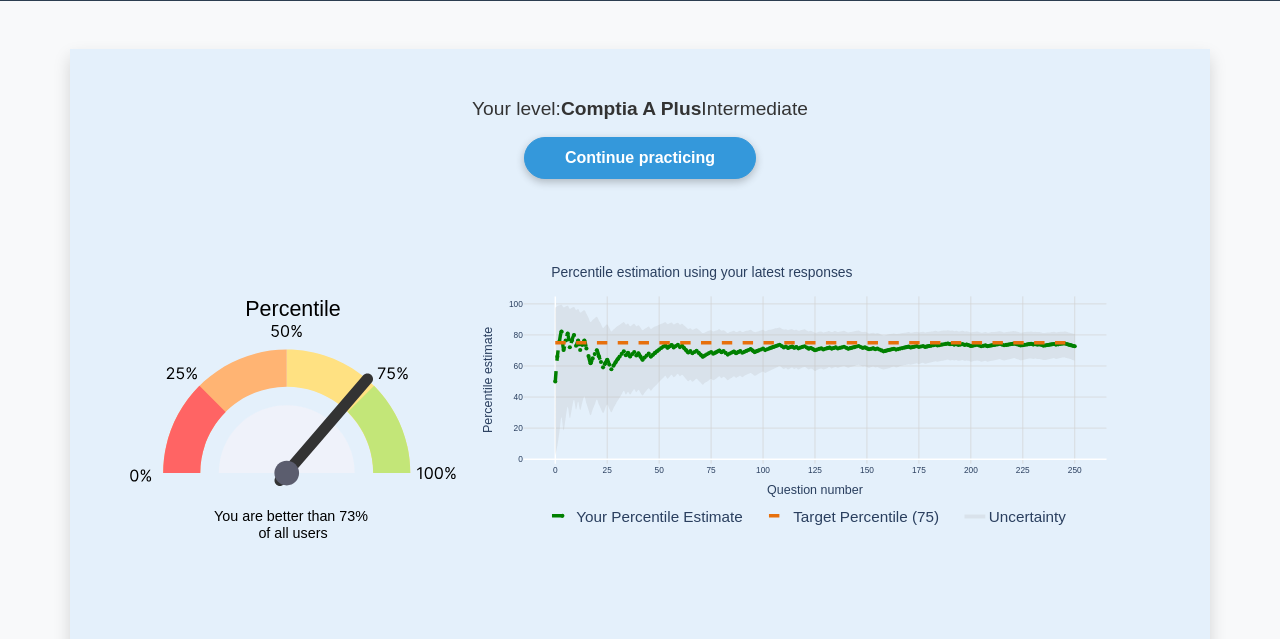 scroll, scrollTop: 102, scrollLeft: 0, axis: vertical 